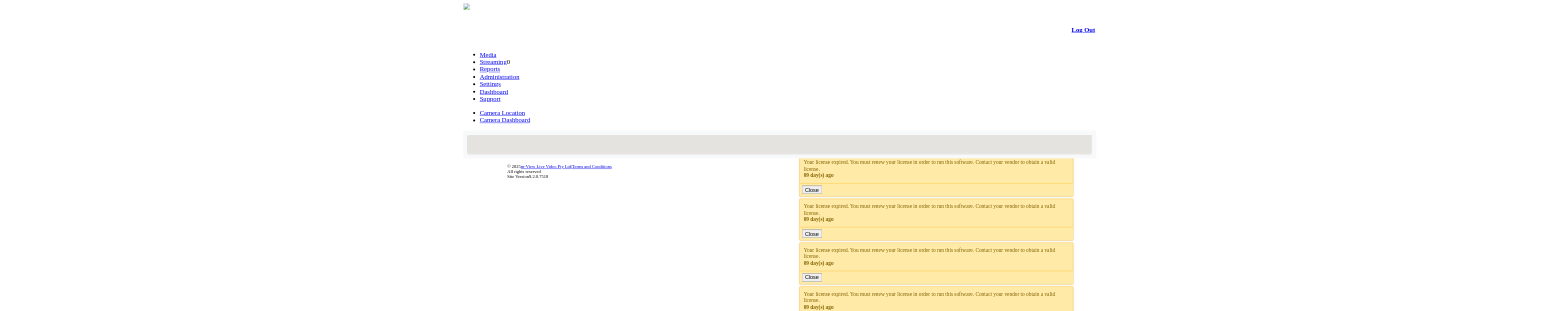 scroll, scrollTop: 0, scrollLeft: 0, axis: both 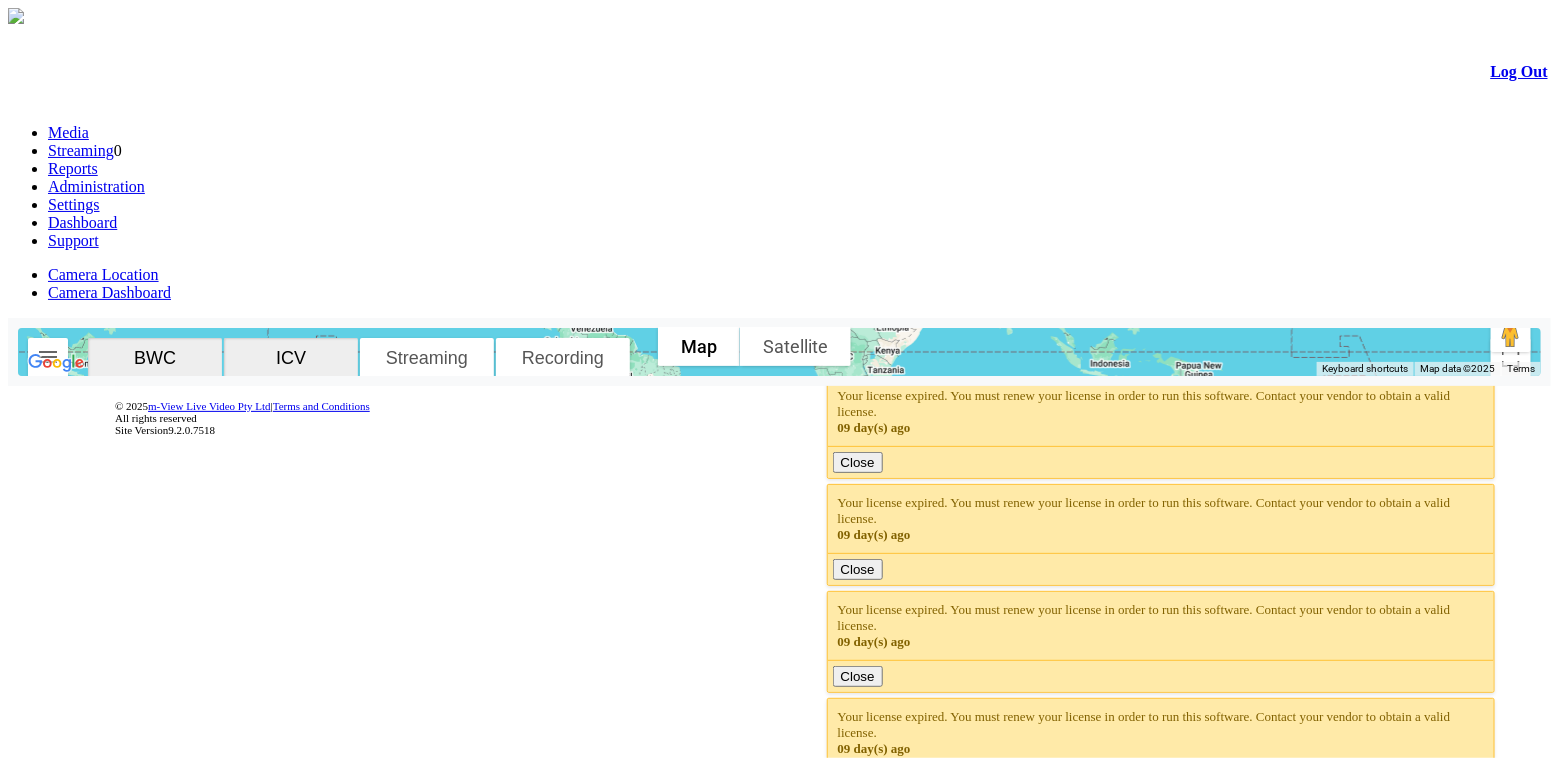 click 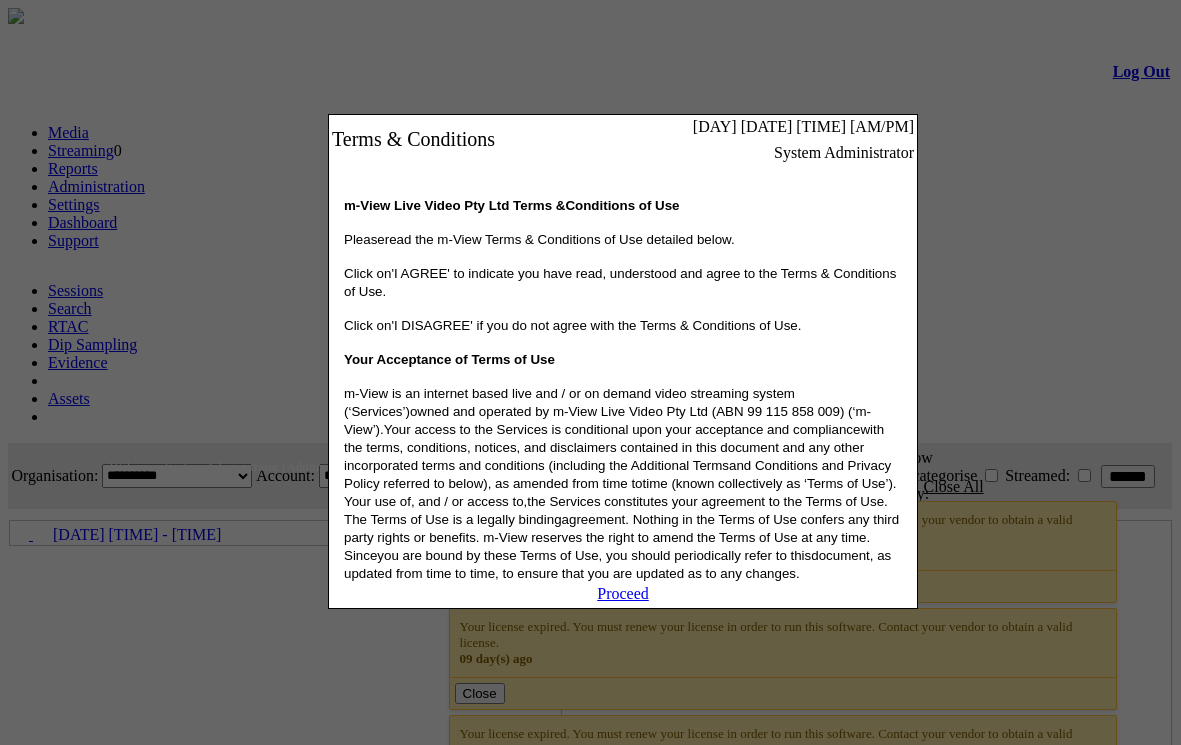 scroll, scrollTop: 0, scrollLeft: 57, axis: horizontal 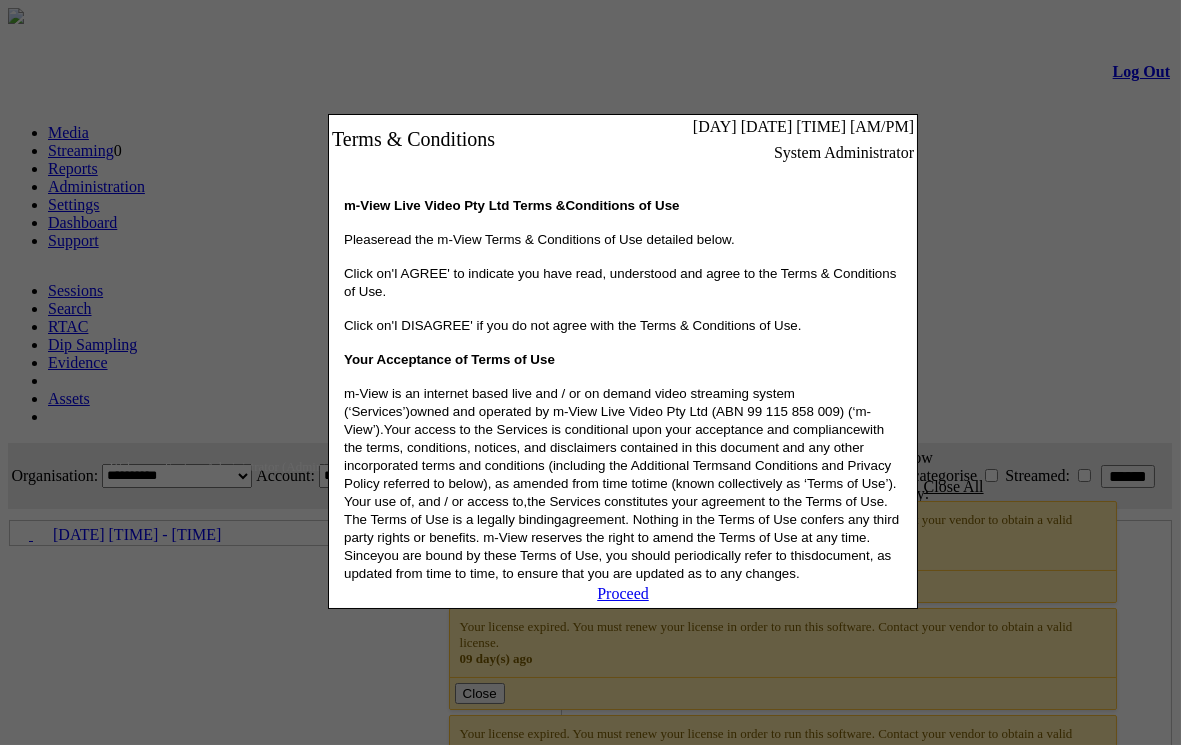 click on "Proceed" at bounding box center [623, 596] 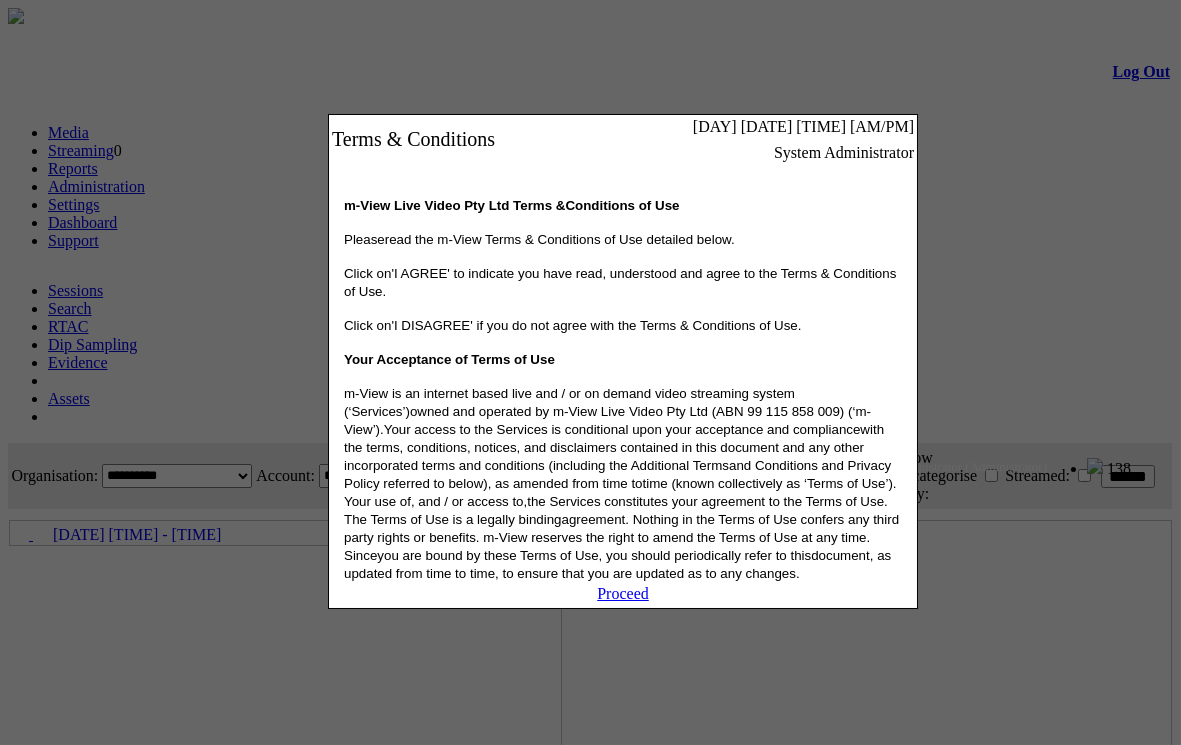 click on "Proceed" at bounding box center (623, 593) 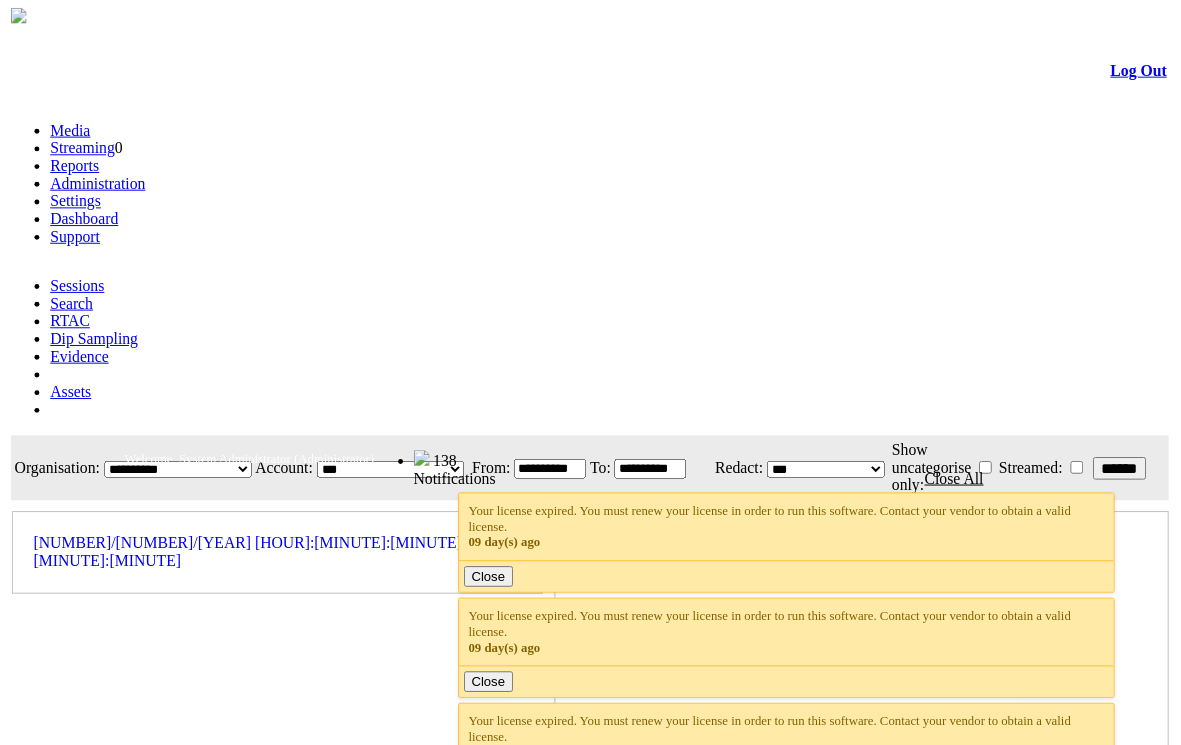 scroll, scrollTop: 0, scrollLeft: 57, axis: horizontal 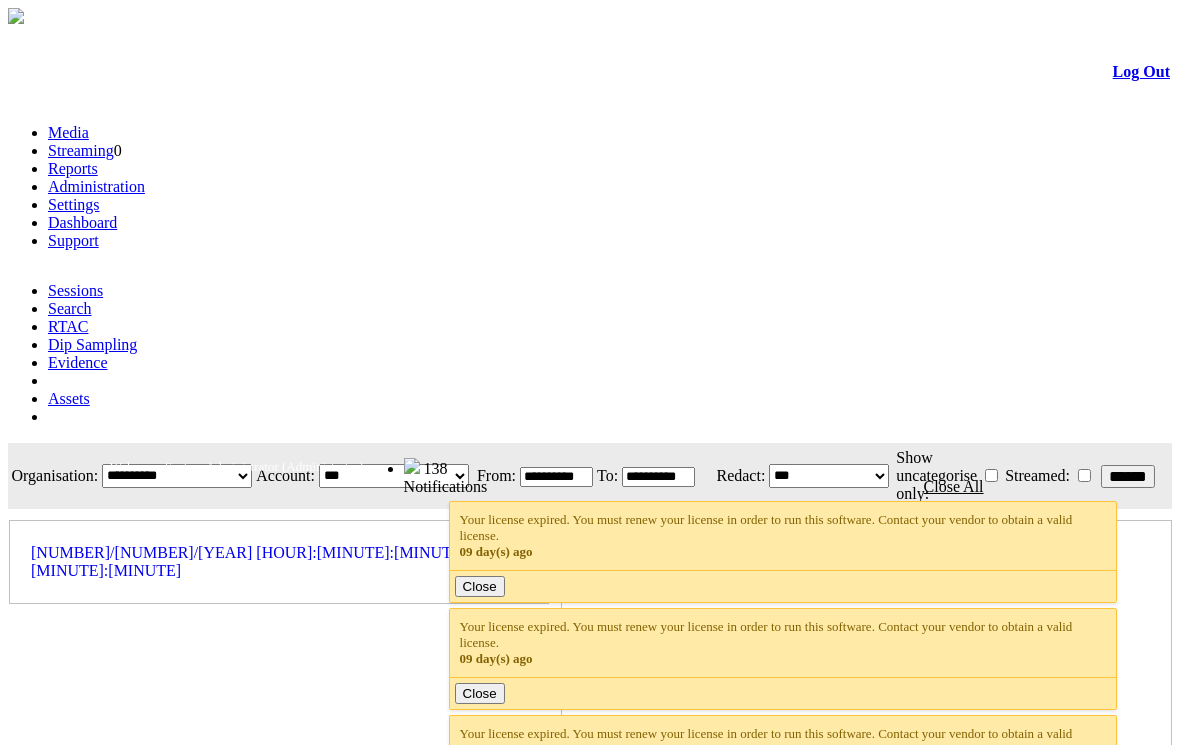 click on "Dashboard" at bounding box center [82, 222] 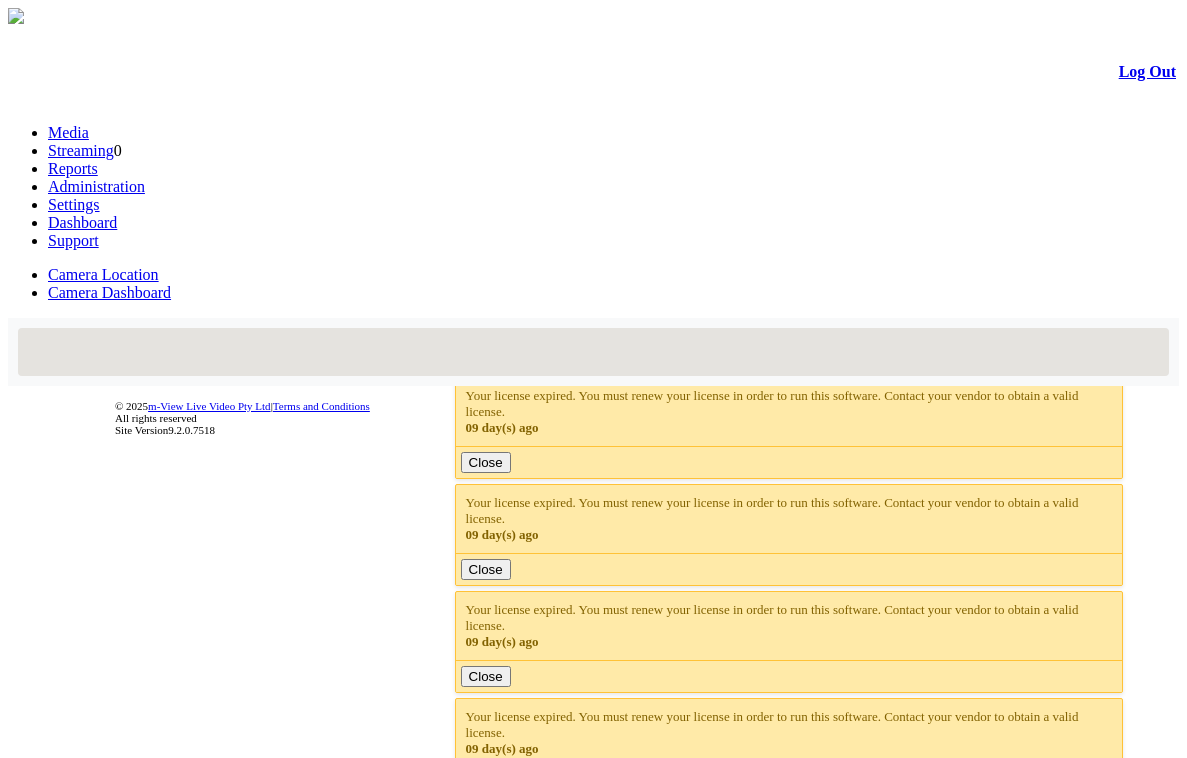 scroll, scrollTop: 0, scrollLeft: 0, axis: both 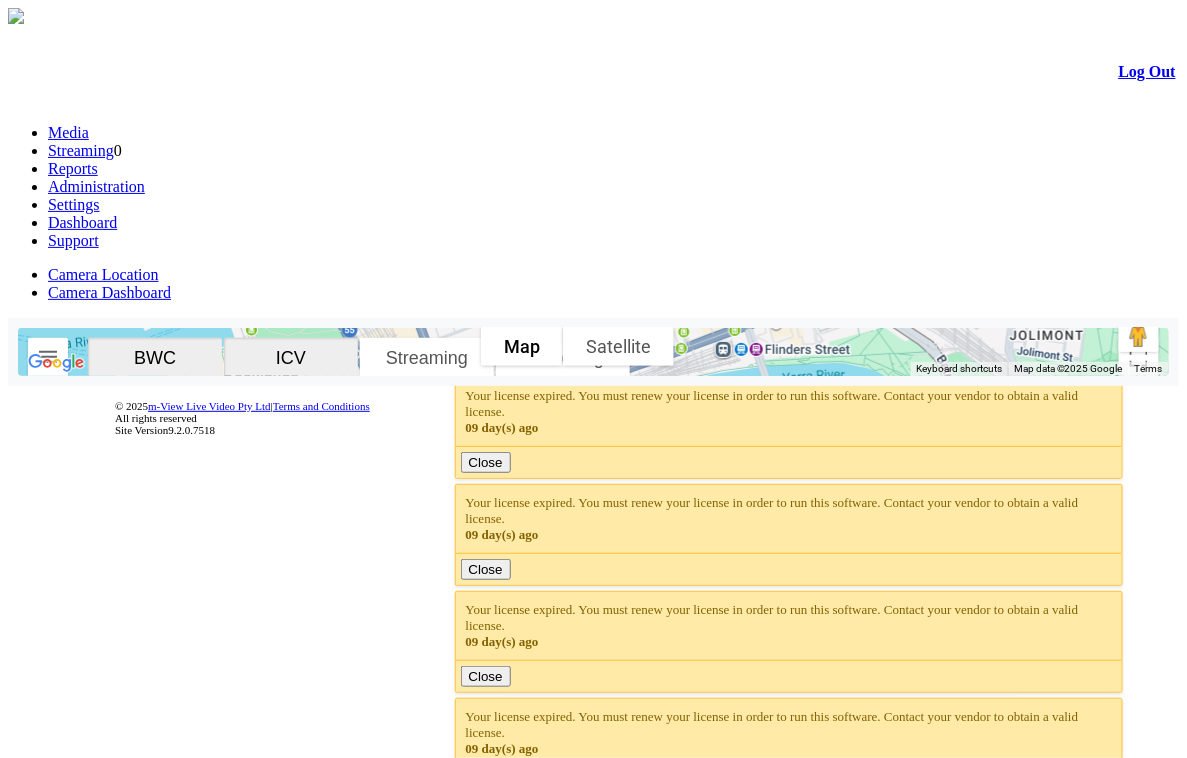 click 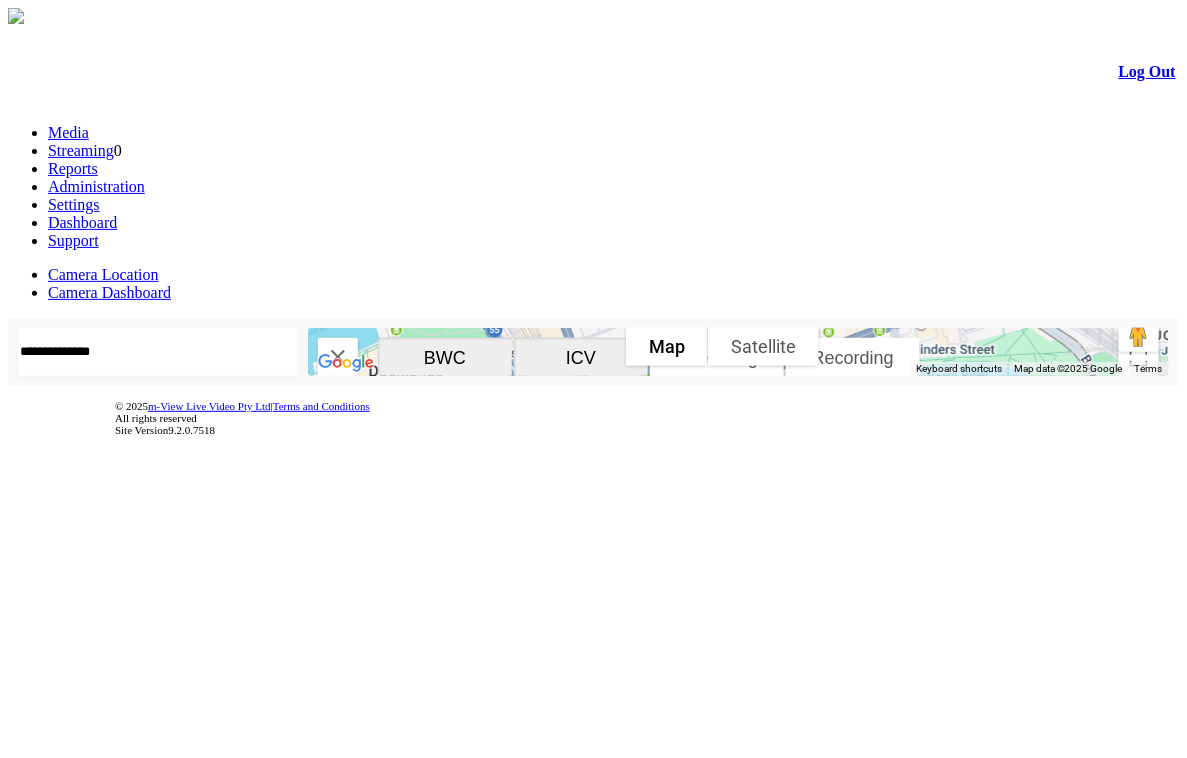 click 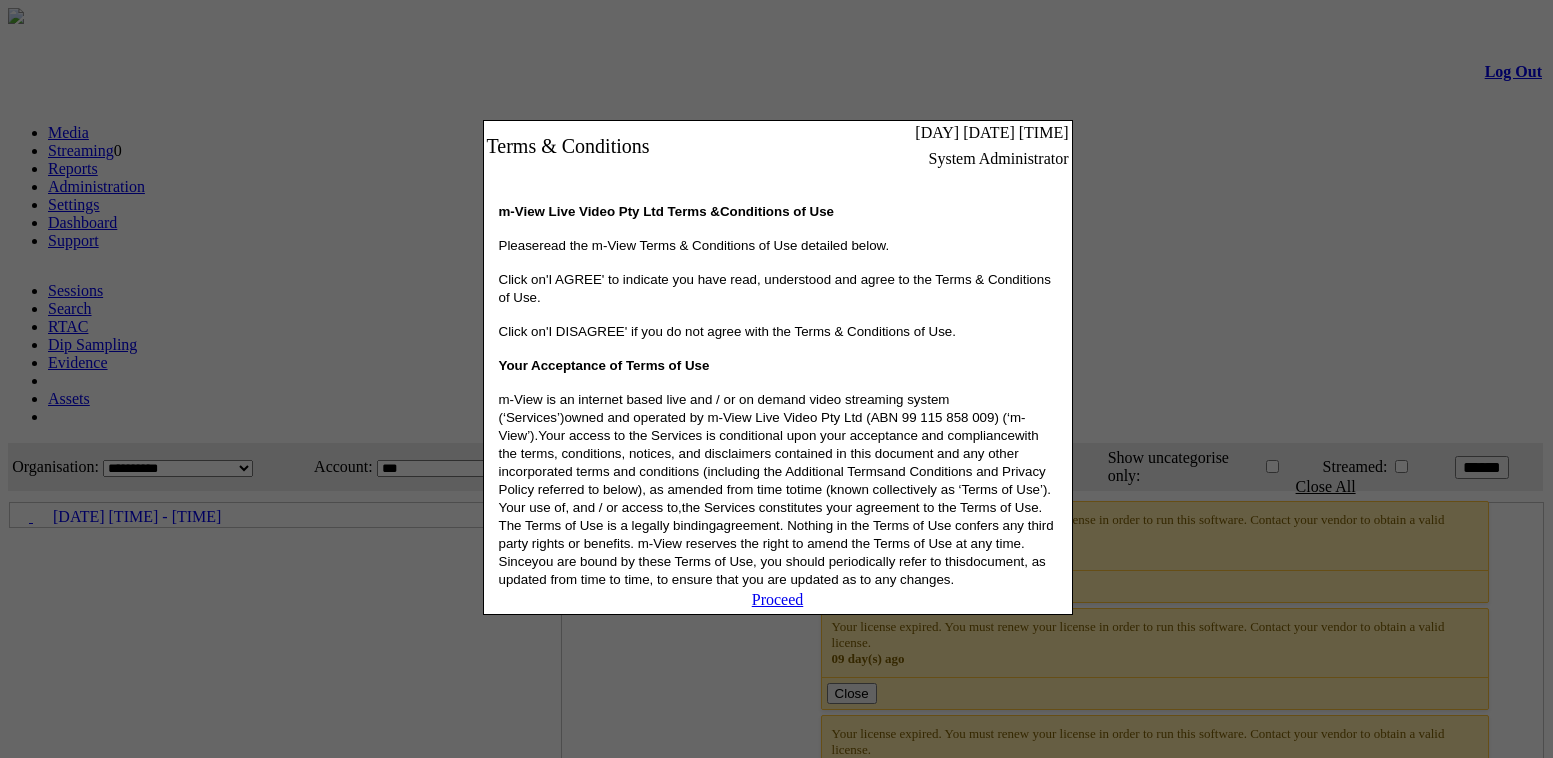 scroll, scrollTop: 0, scrollLeft: 0, axis: both 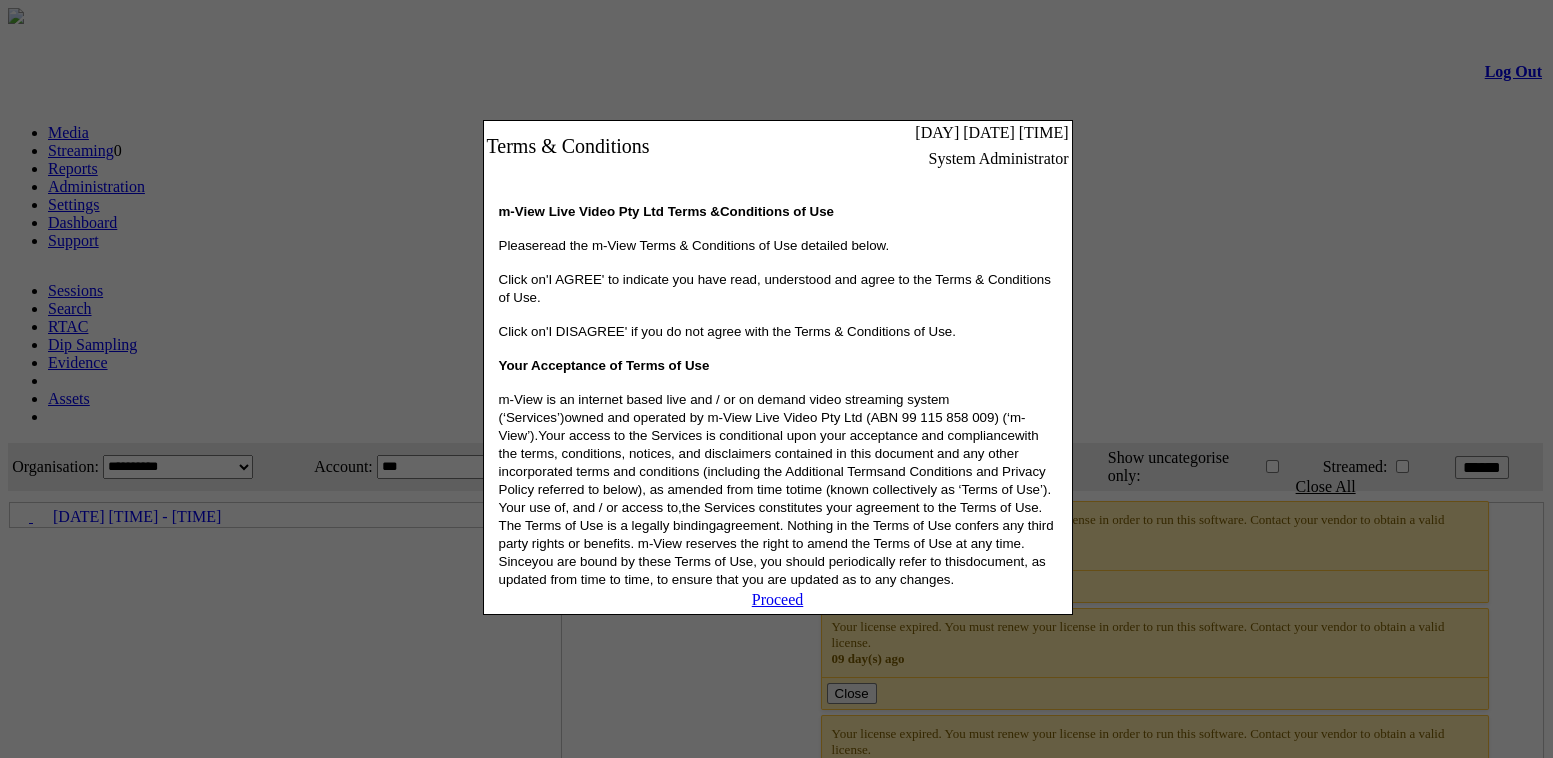 click on "Proceed" at bounding box center (778, 599) 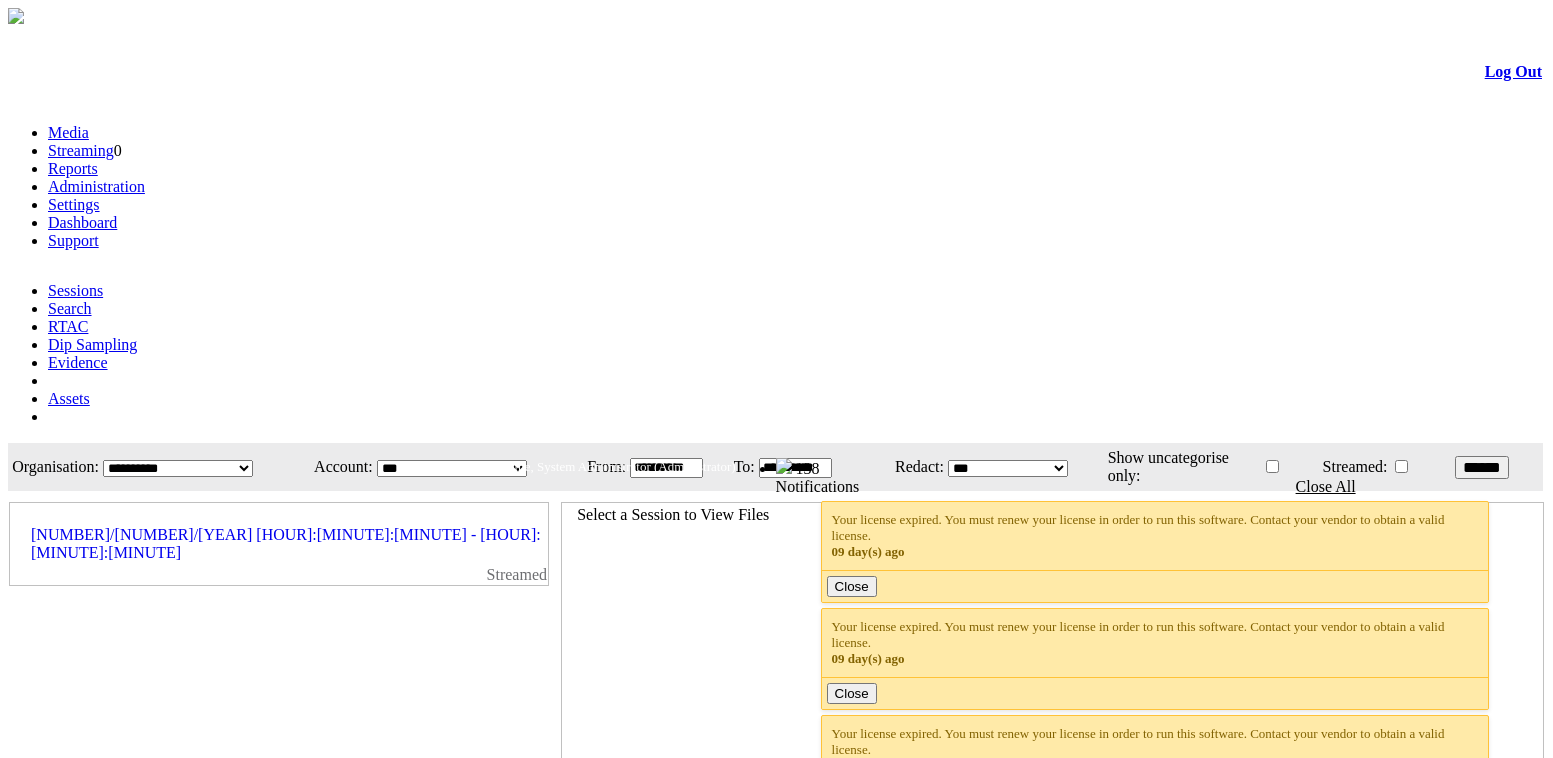 scroll, scrollTop: 0, scrollLeft: 0, axis: both 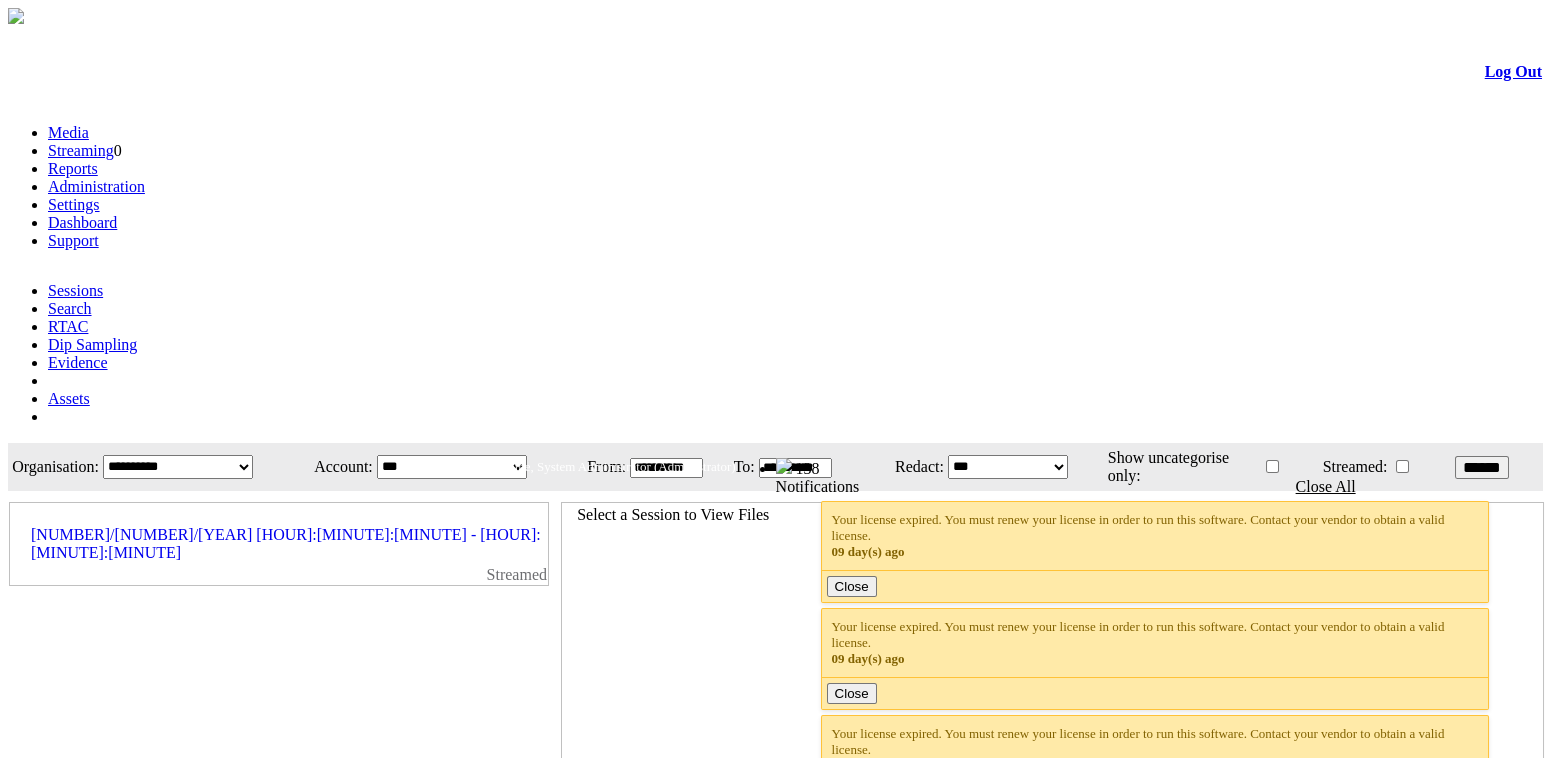 click on "Dashboard" at bounding box center (82, 222) 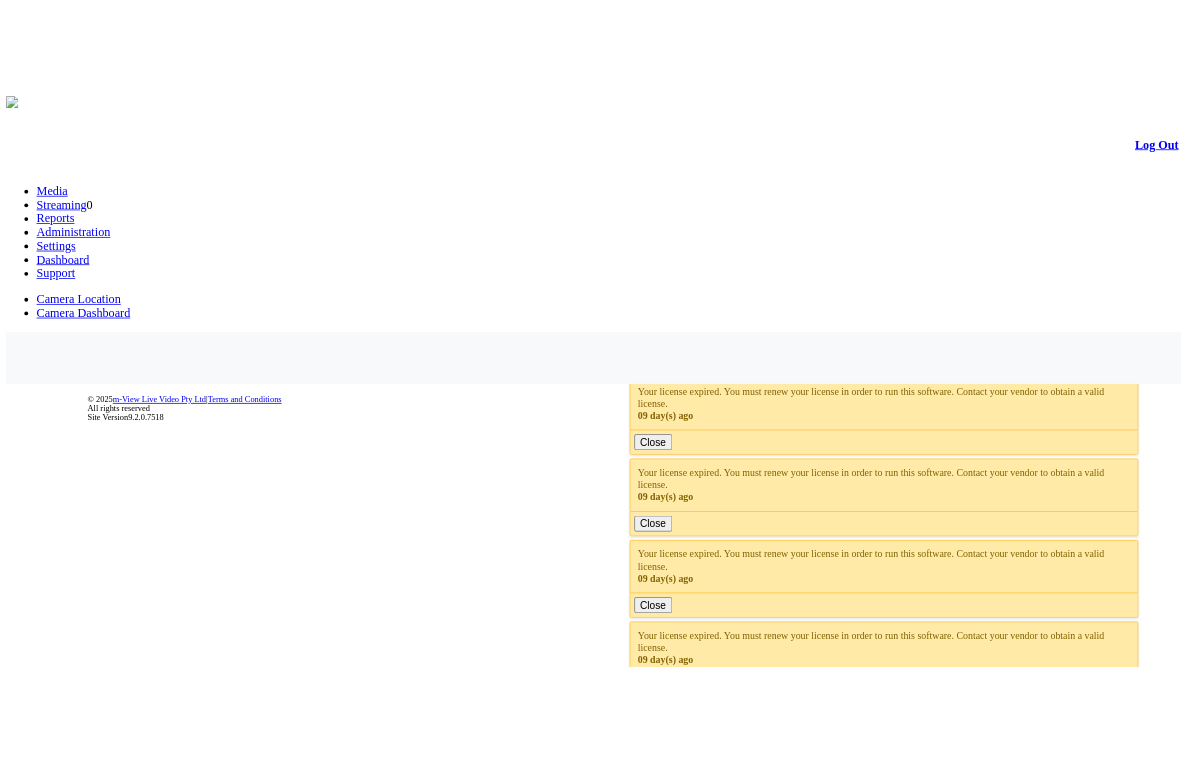 scroll, scrollTop: 0, scrollLeft: 0, axis: both 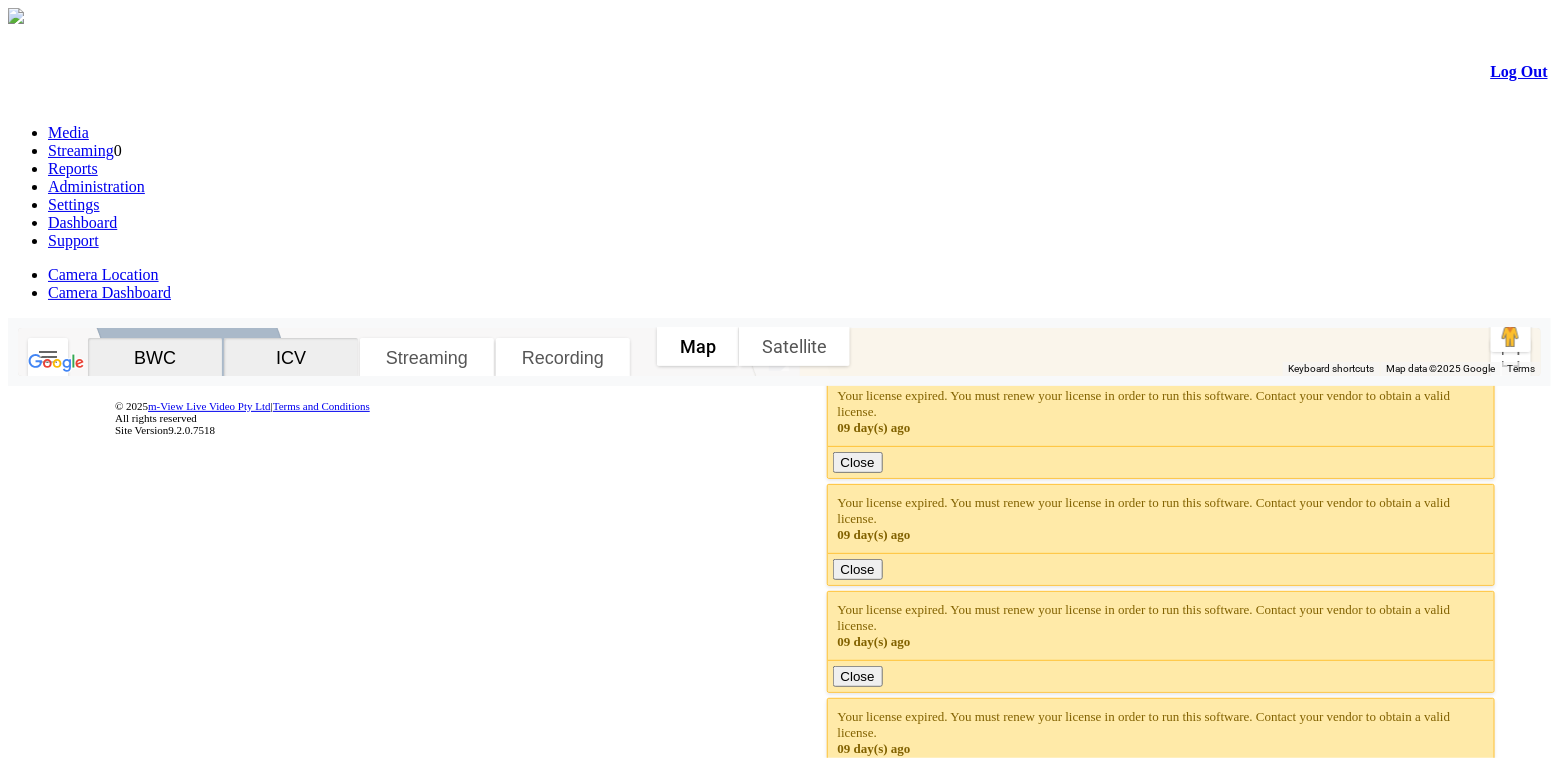 click 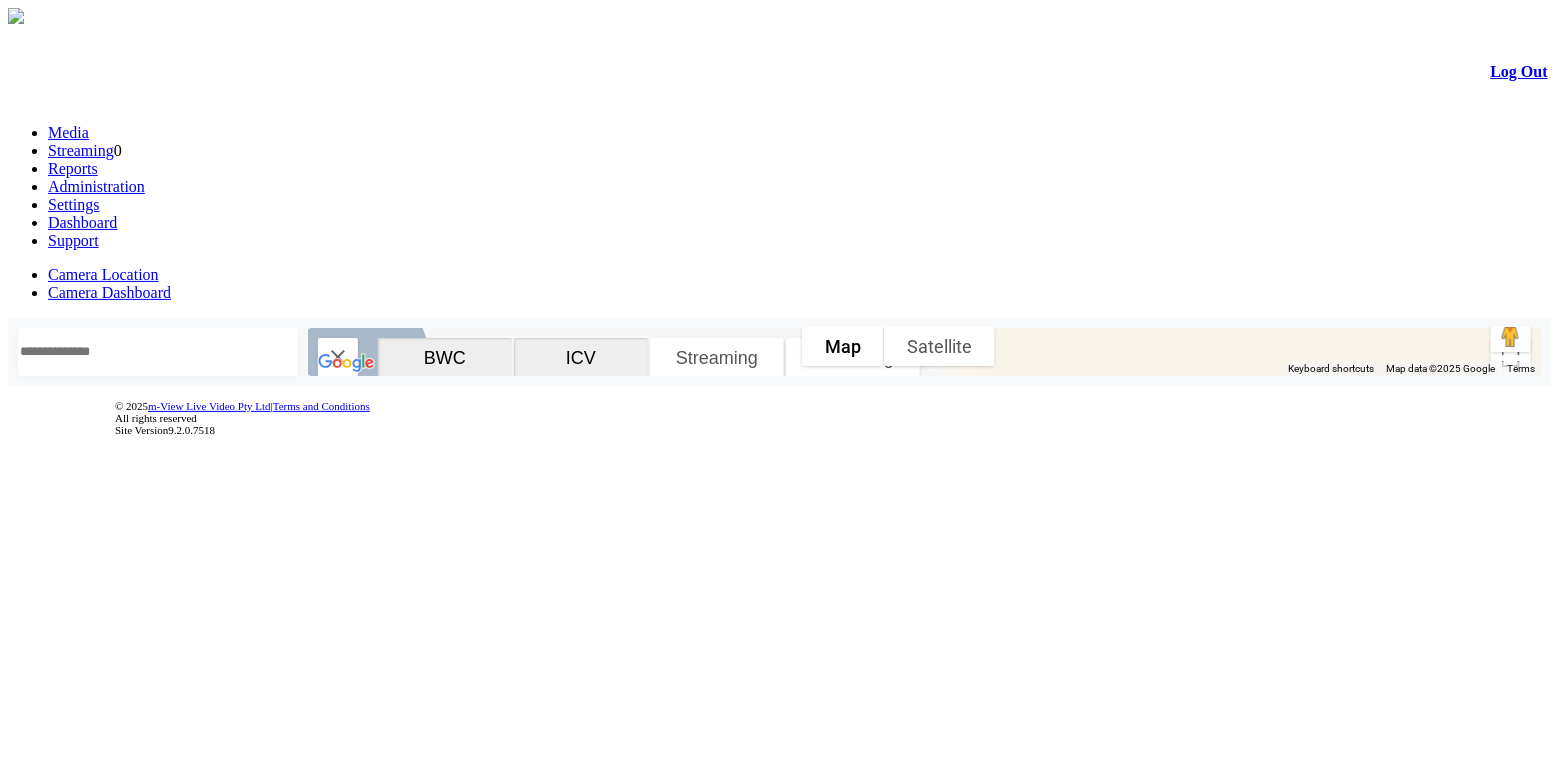 click on "View Stream" 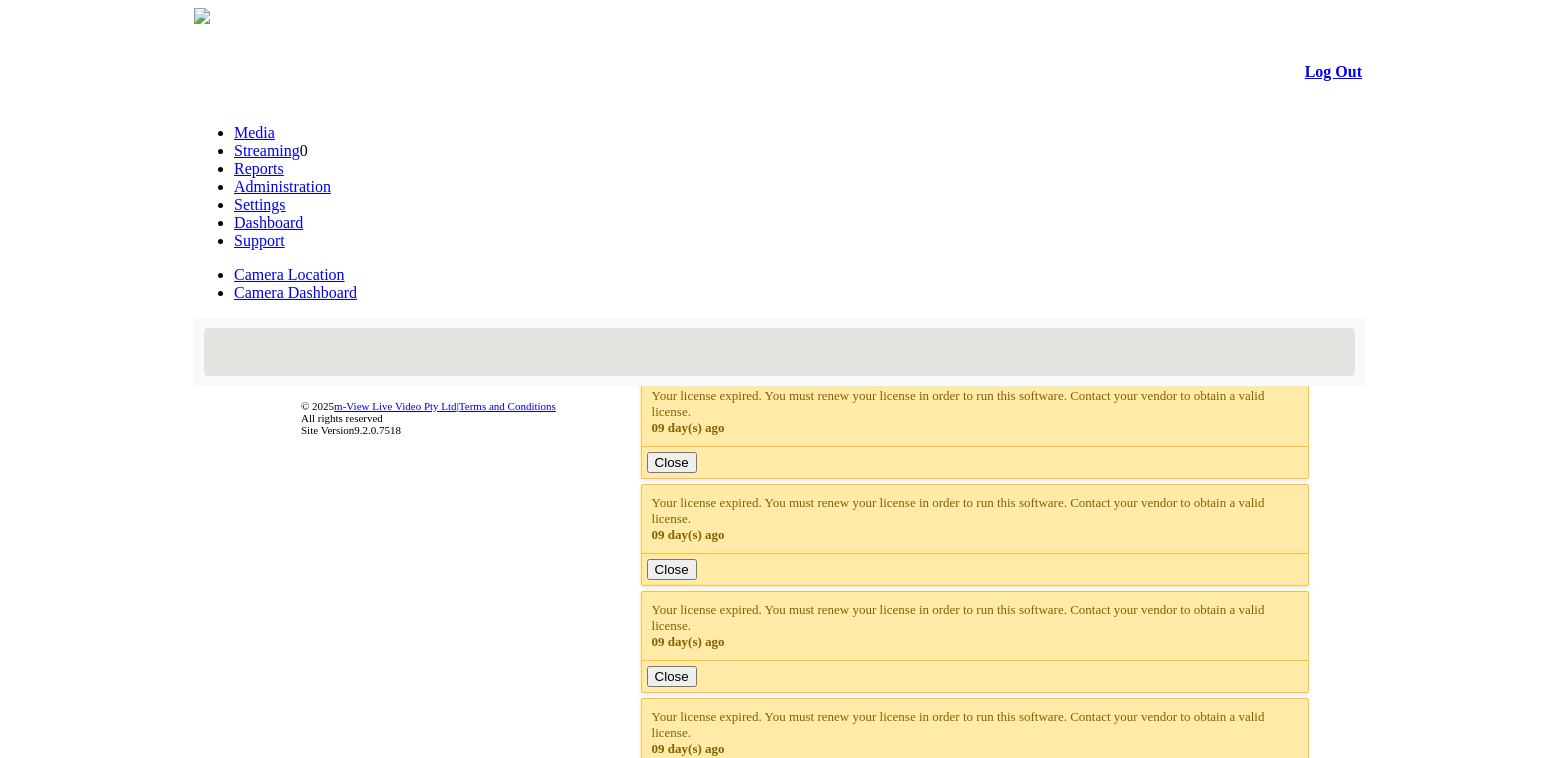 scroll, scrollTop: 0, scrollLeft: 0, axis: both 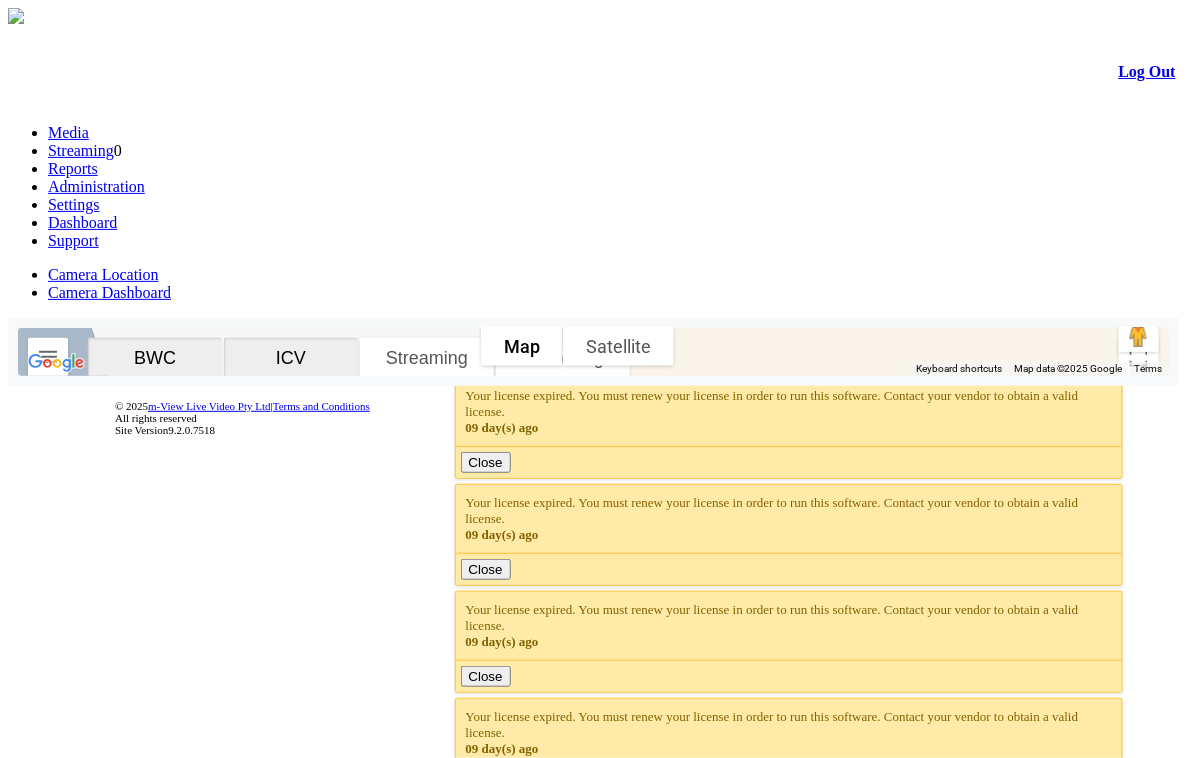 click 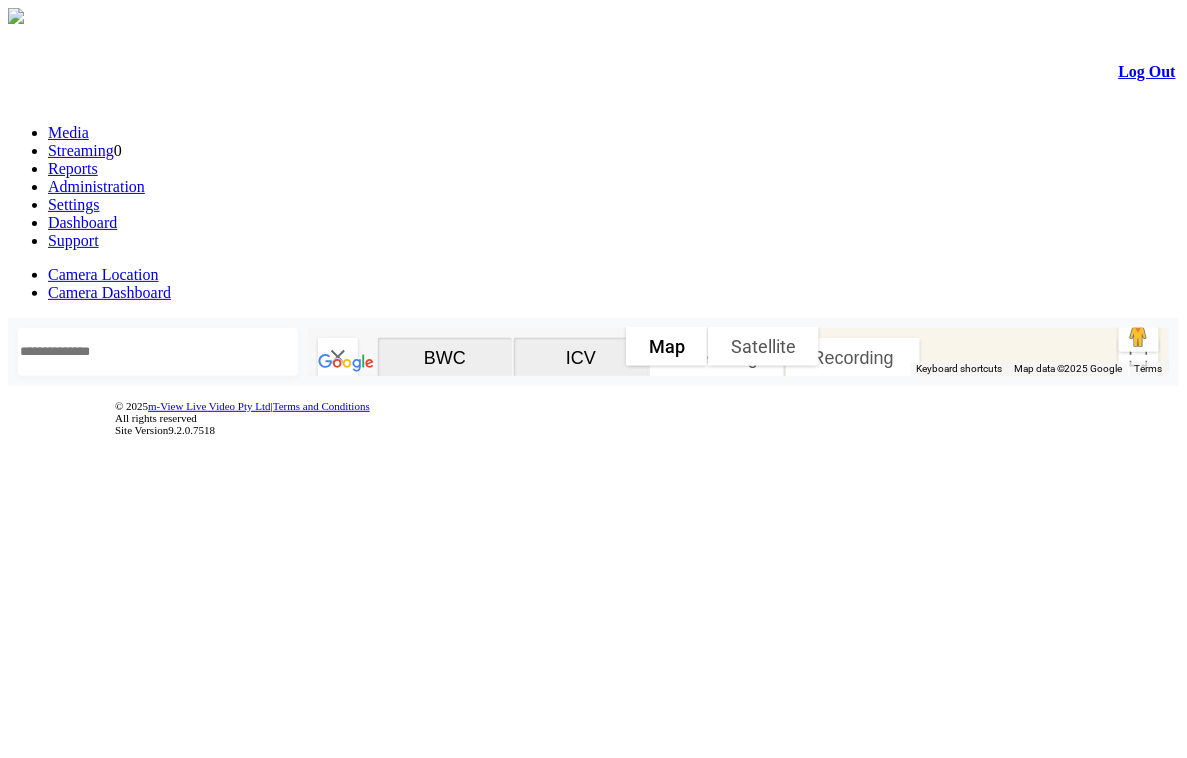 click 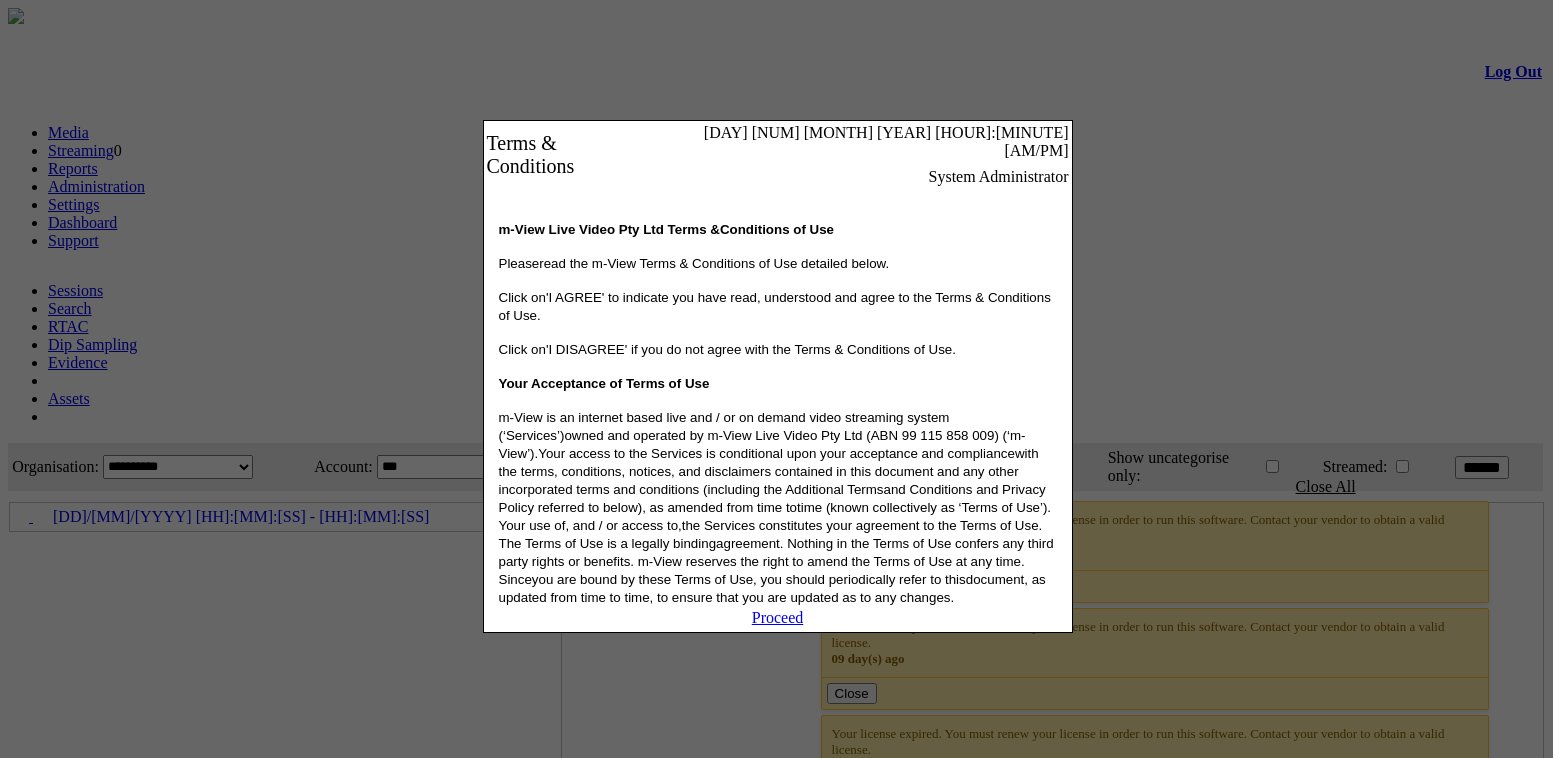 scroll, scrollTop: 0, scrollLeft: 0, axis: both 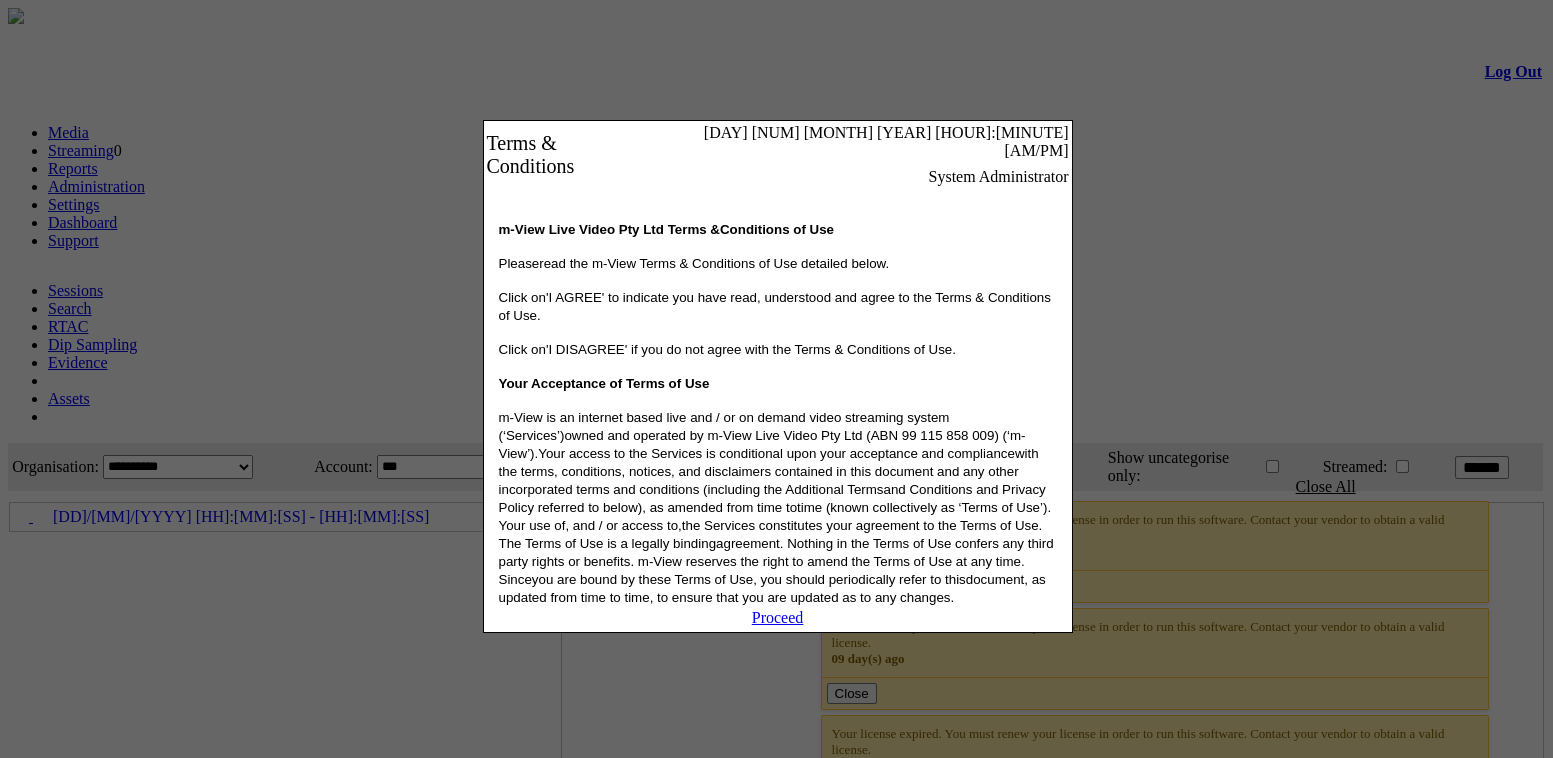 click on "Proceed" at bounding box center [778, 617] 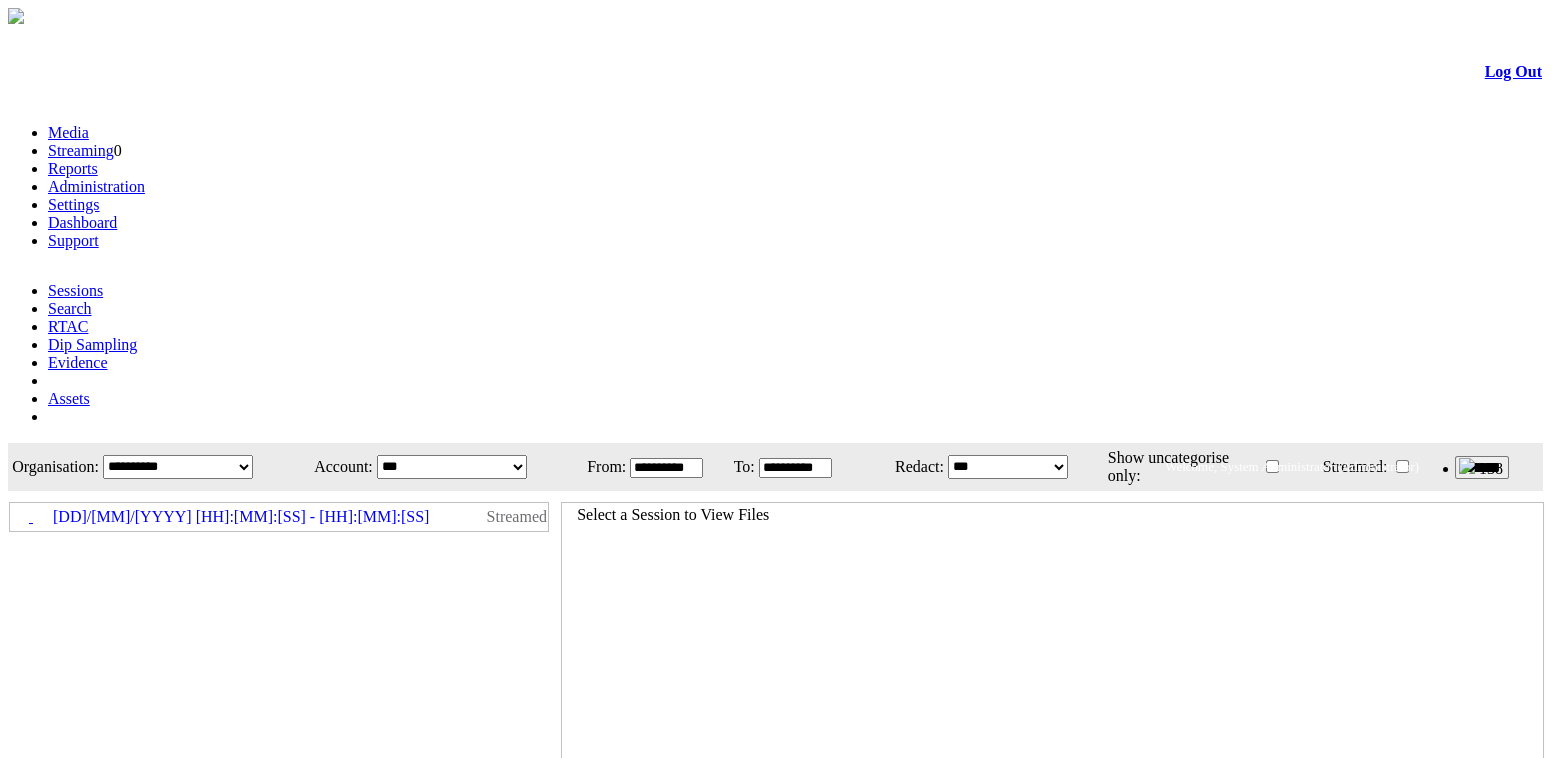 click on "Dashboard" at bounding box center (82, 222) 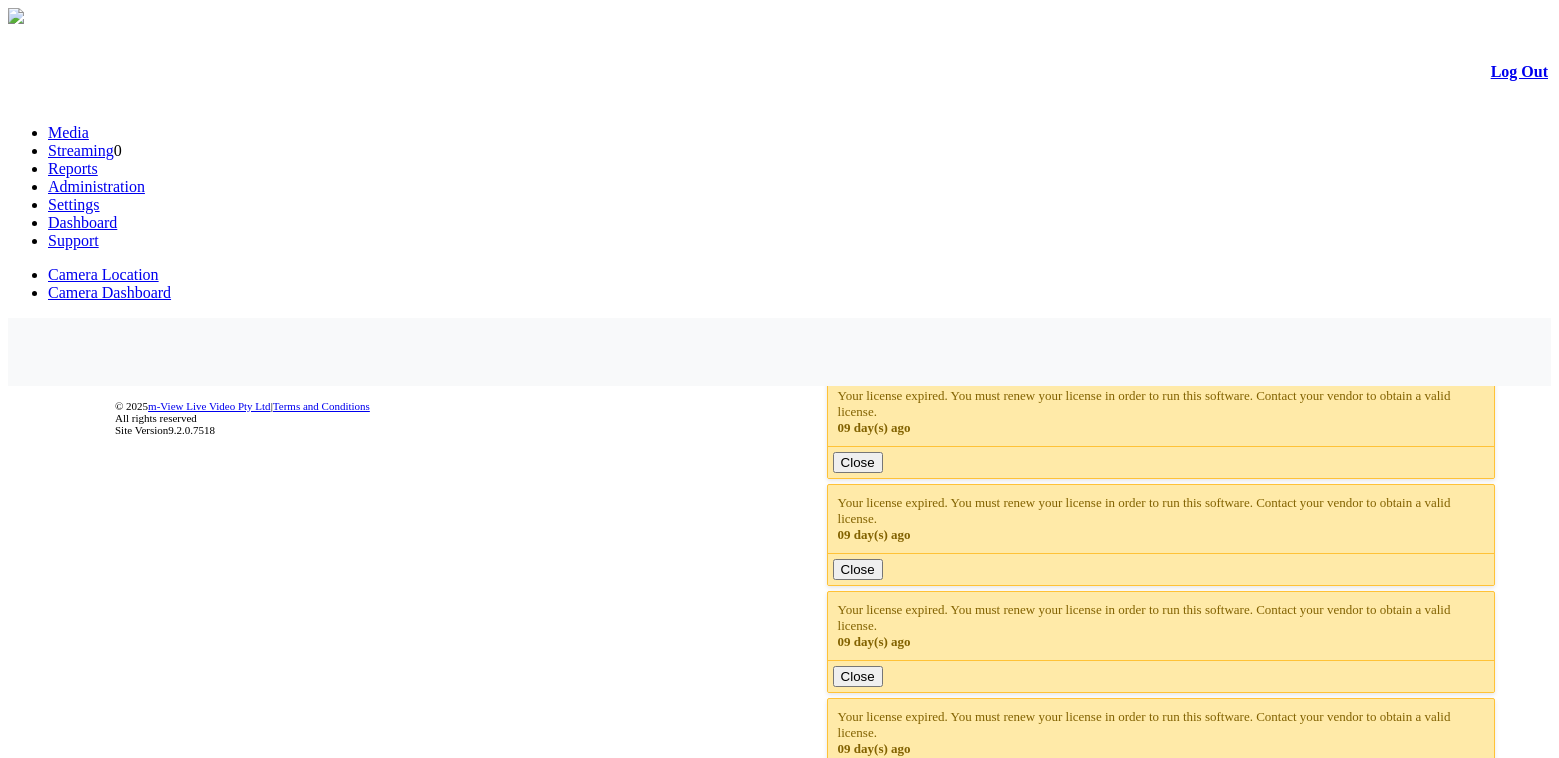 scroll, scrollTop: 0, scrollLeft: 0, axis: both 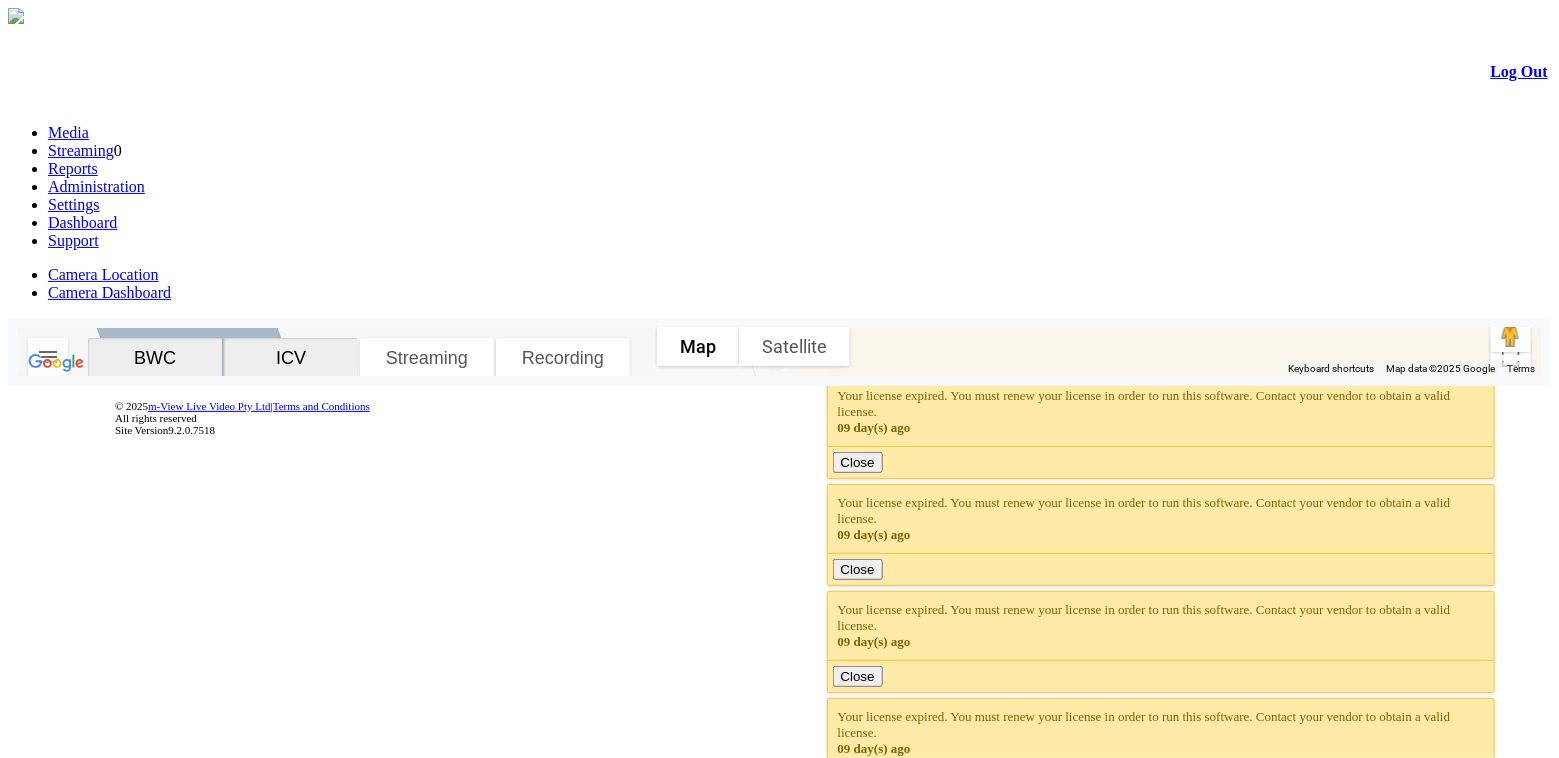 click 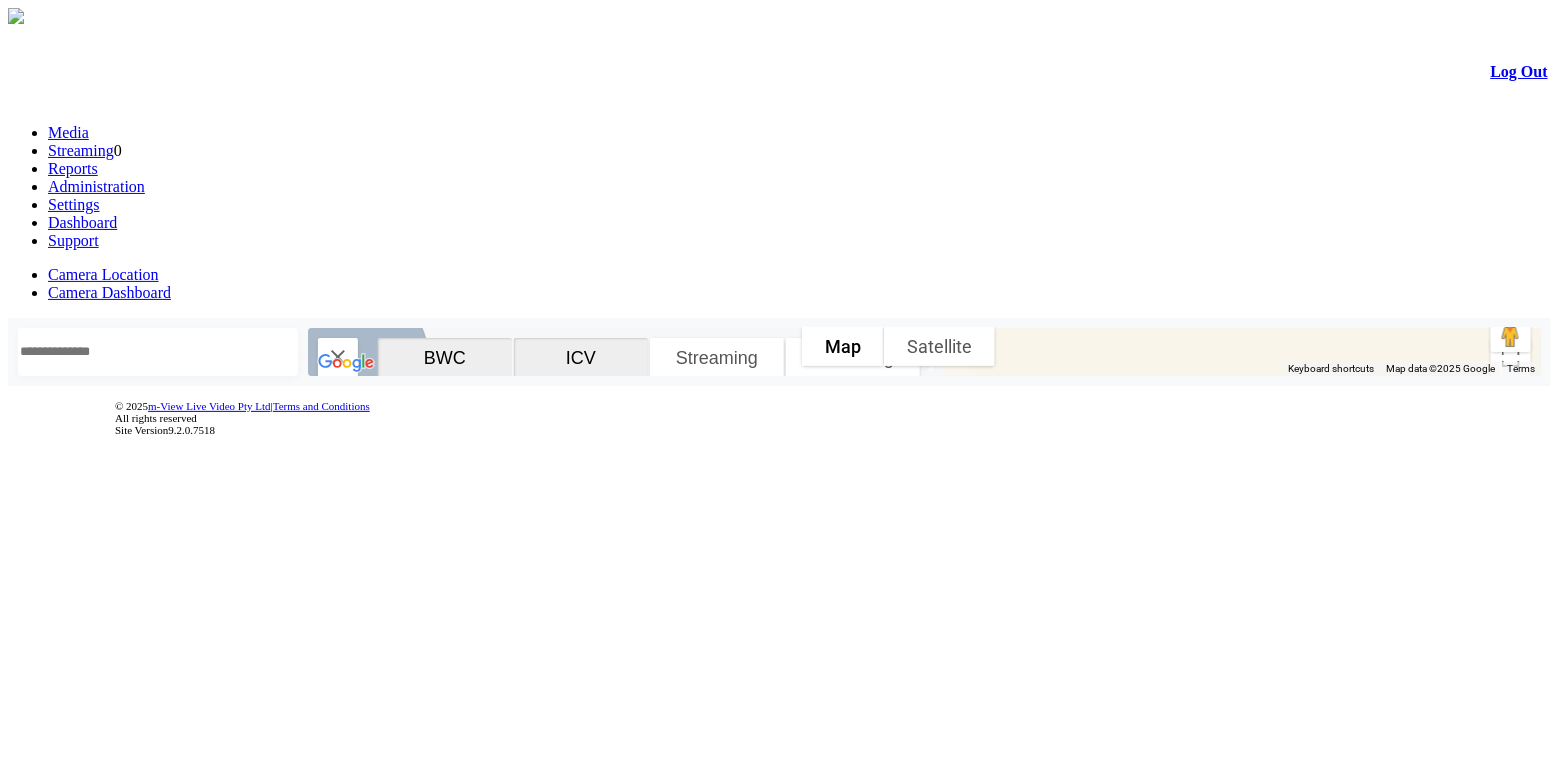 click 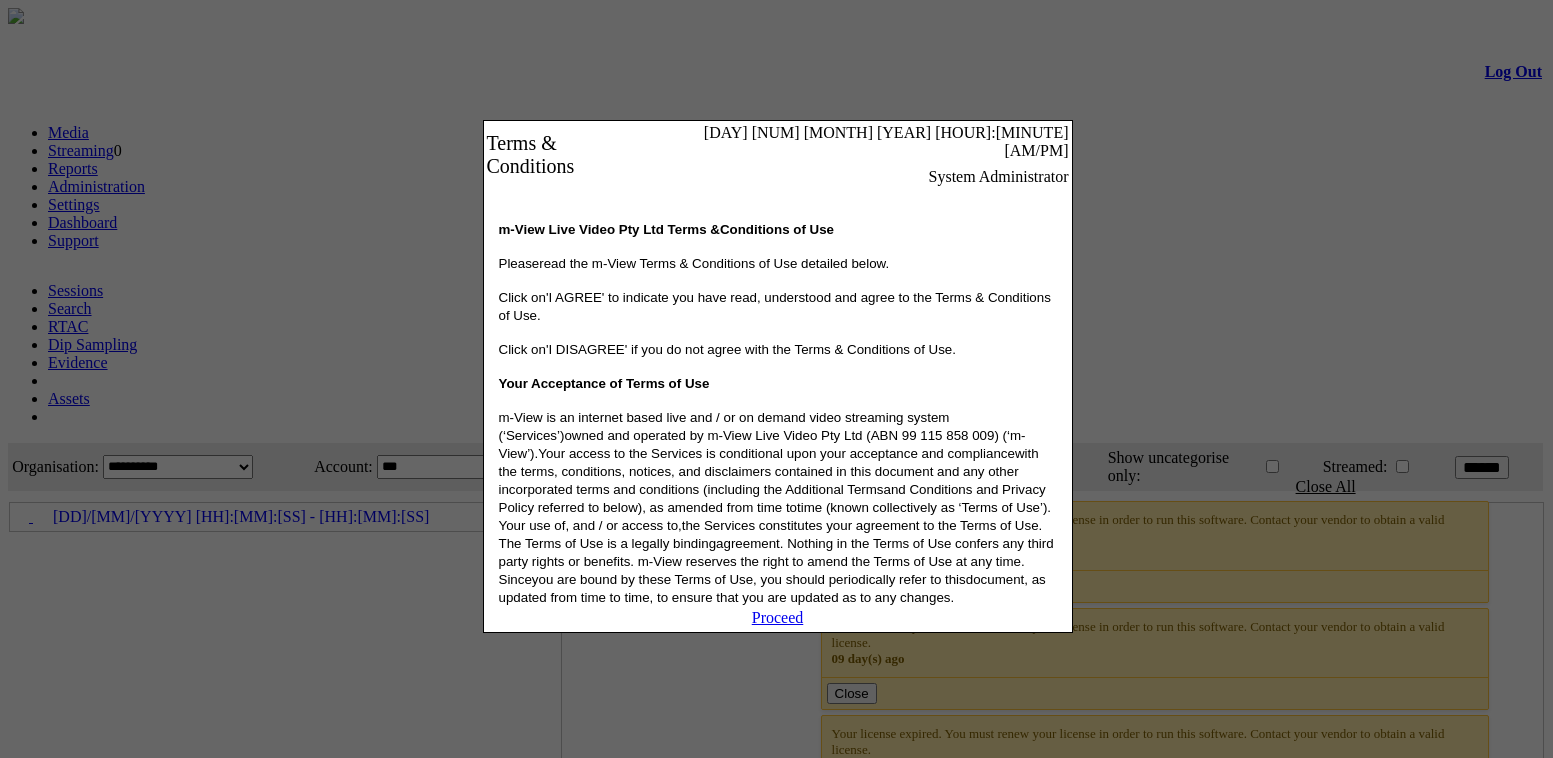 scroll, scrollTop: 0, scrollLeft: 0, axis: both 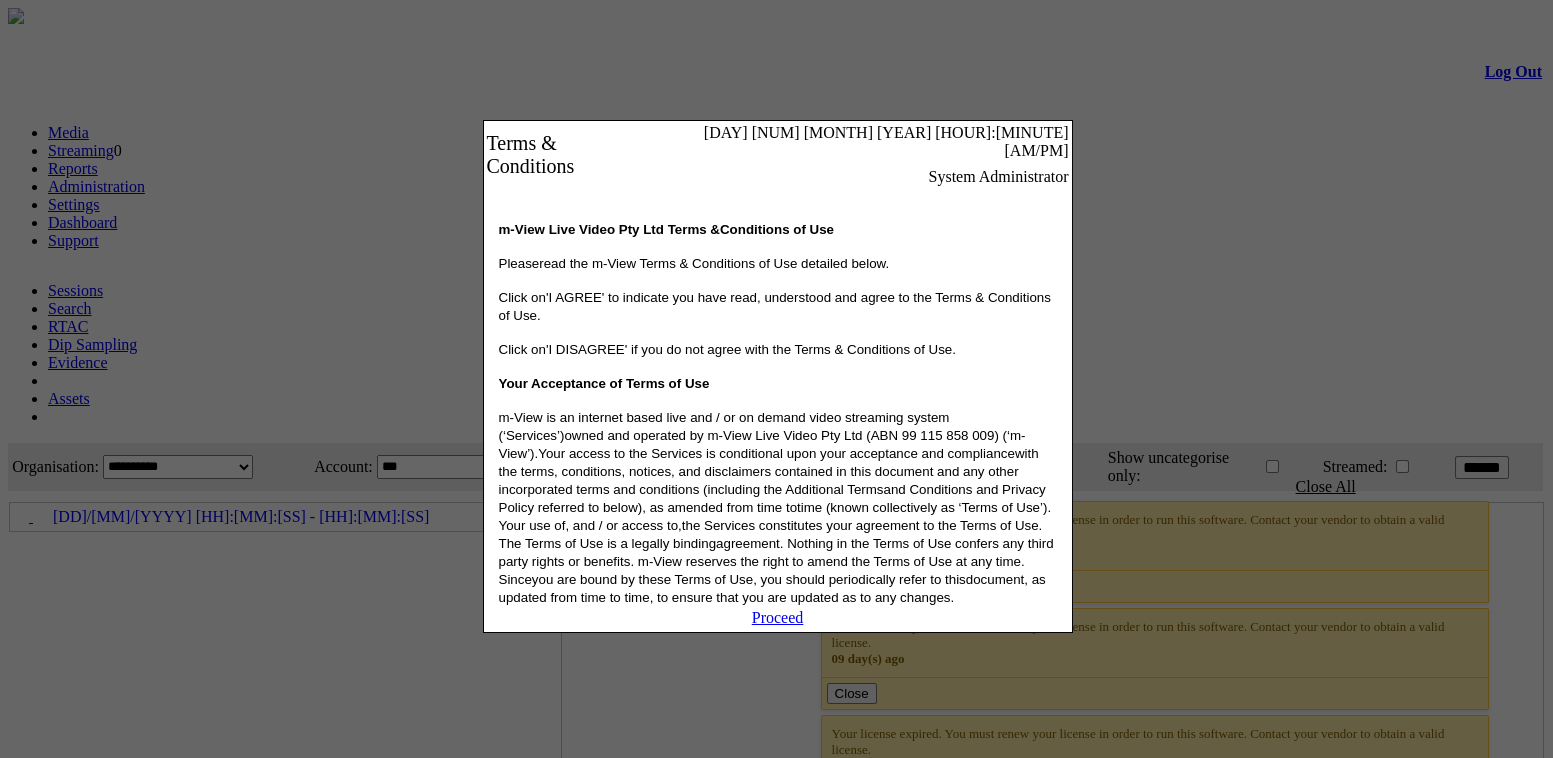 click on "Proceed" at bounding box center [778, 617] 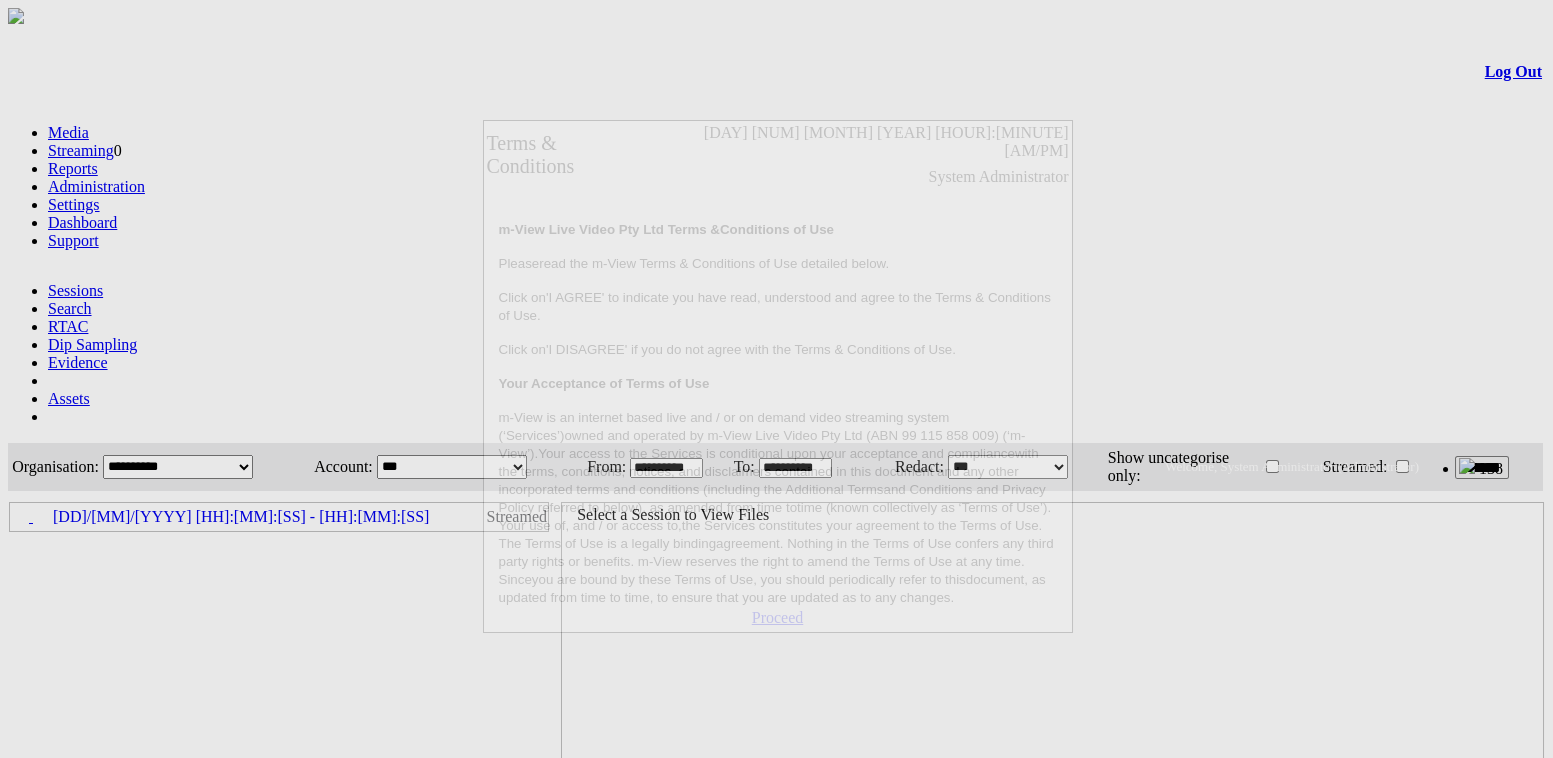 click on "Proceed" at bounding box center [778, 617] 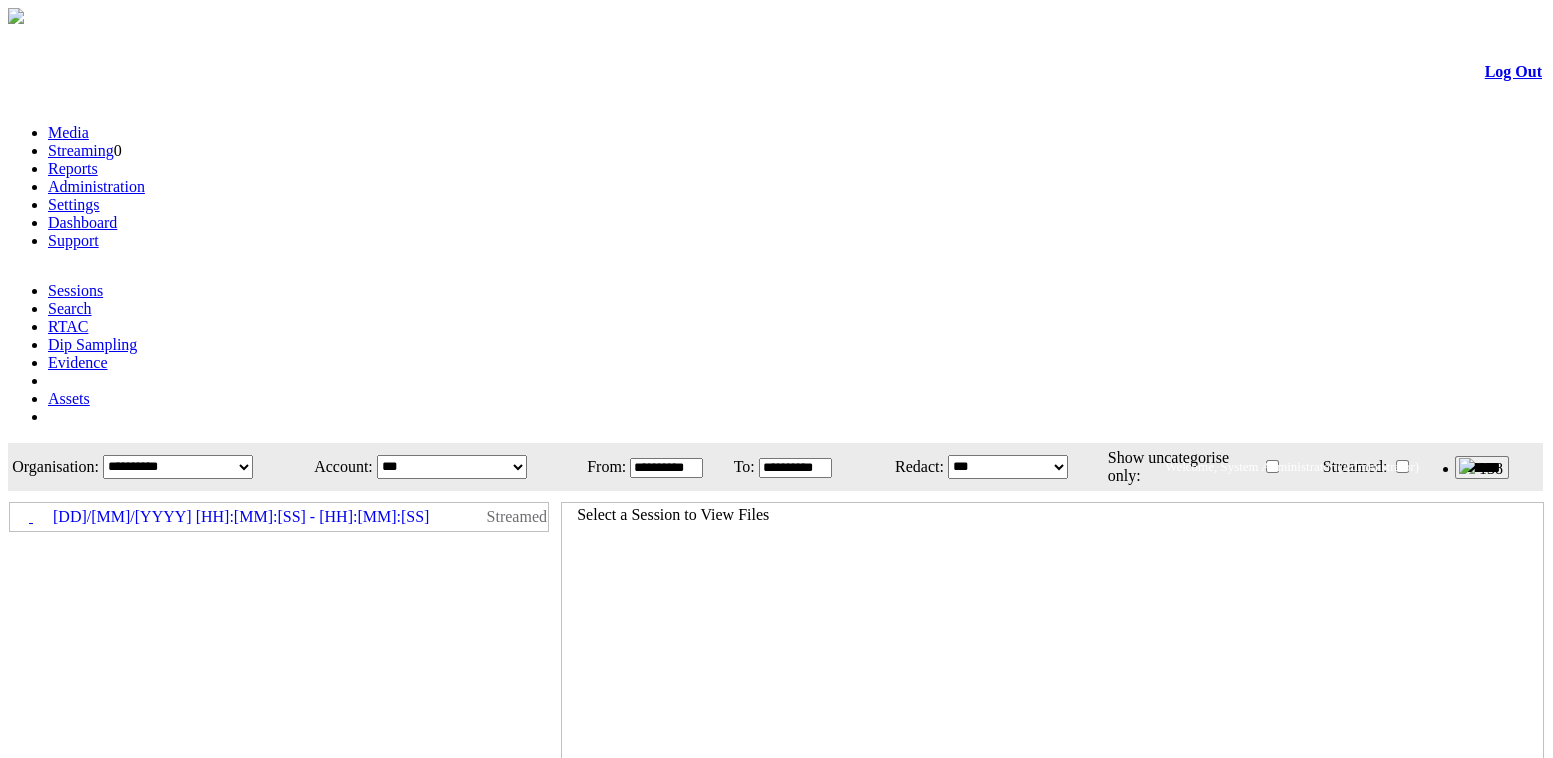 click on "Settings" at bounding box center (74, 204) 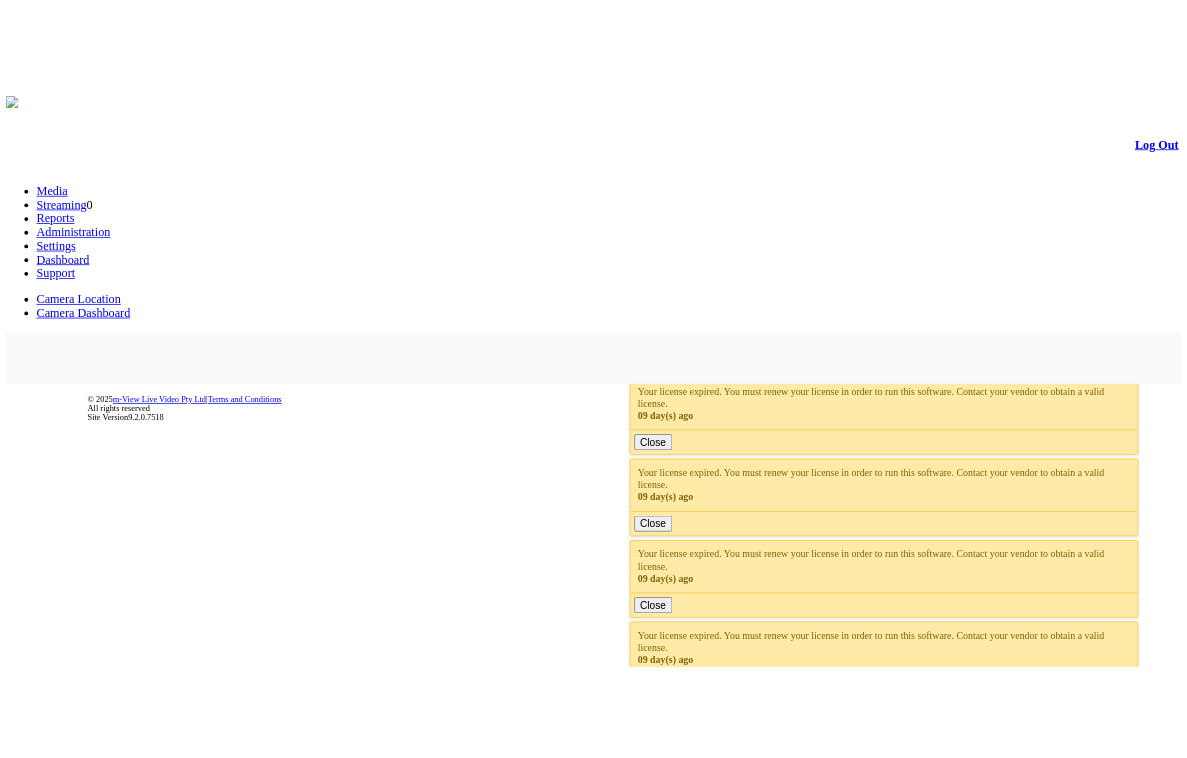 scroll, scrollTop: 0, scrollLeft: 0, axis: both 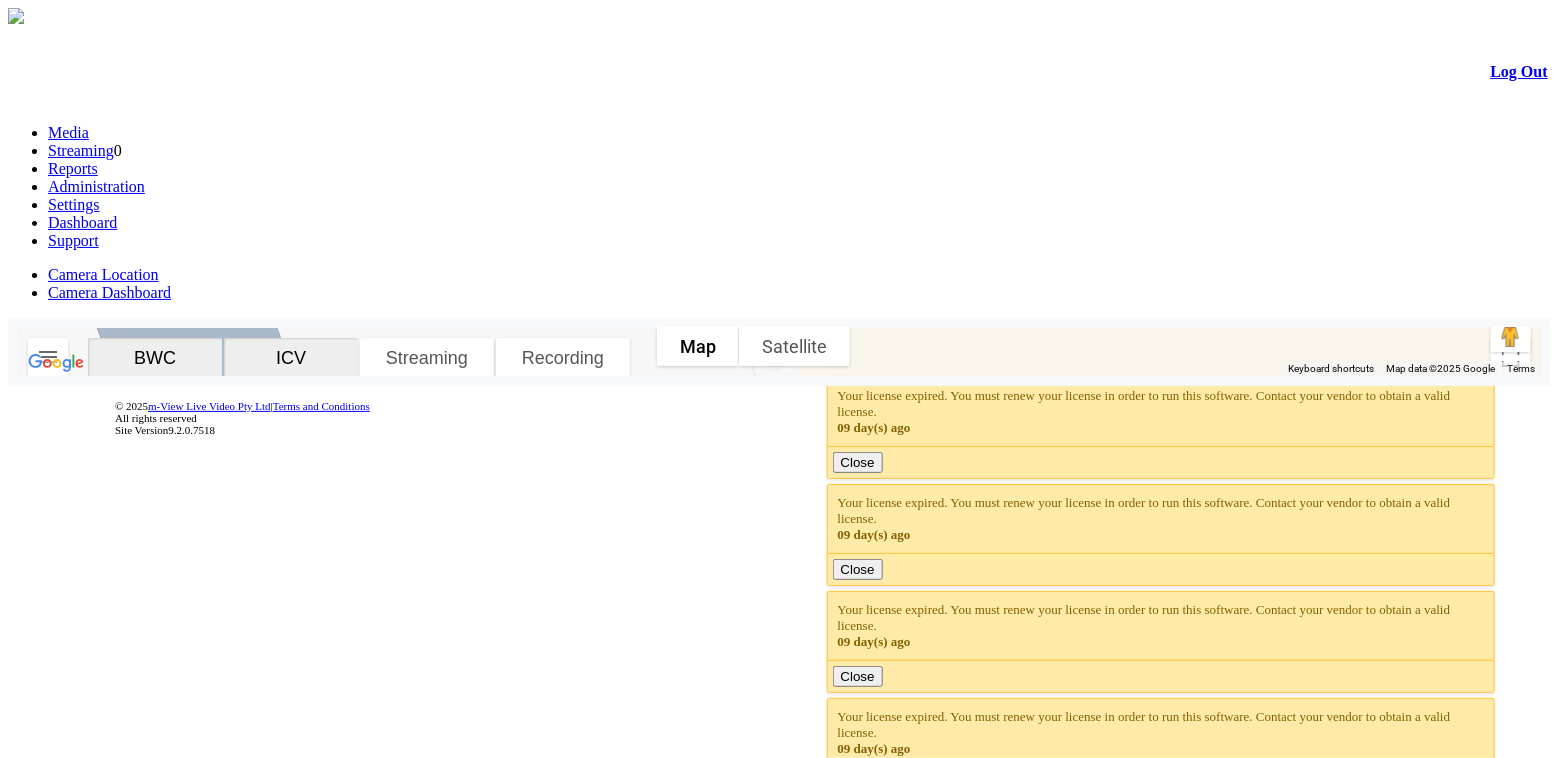 click 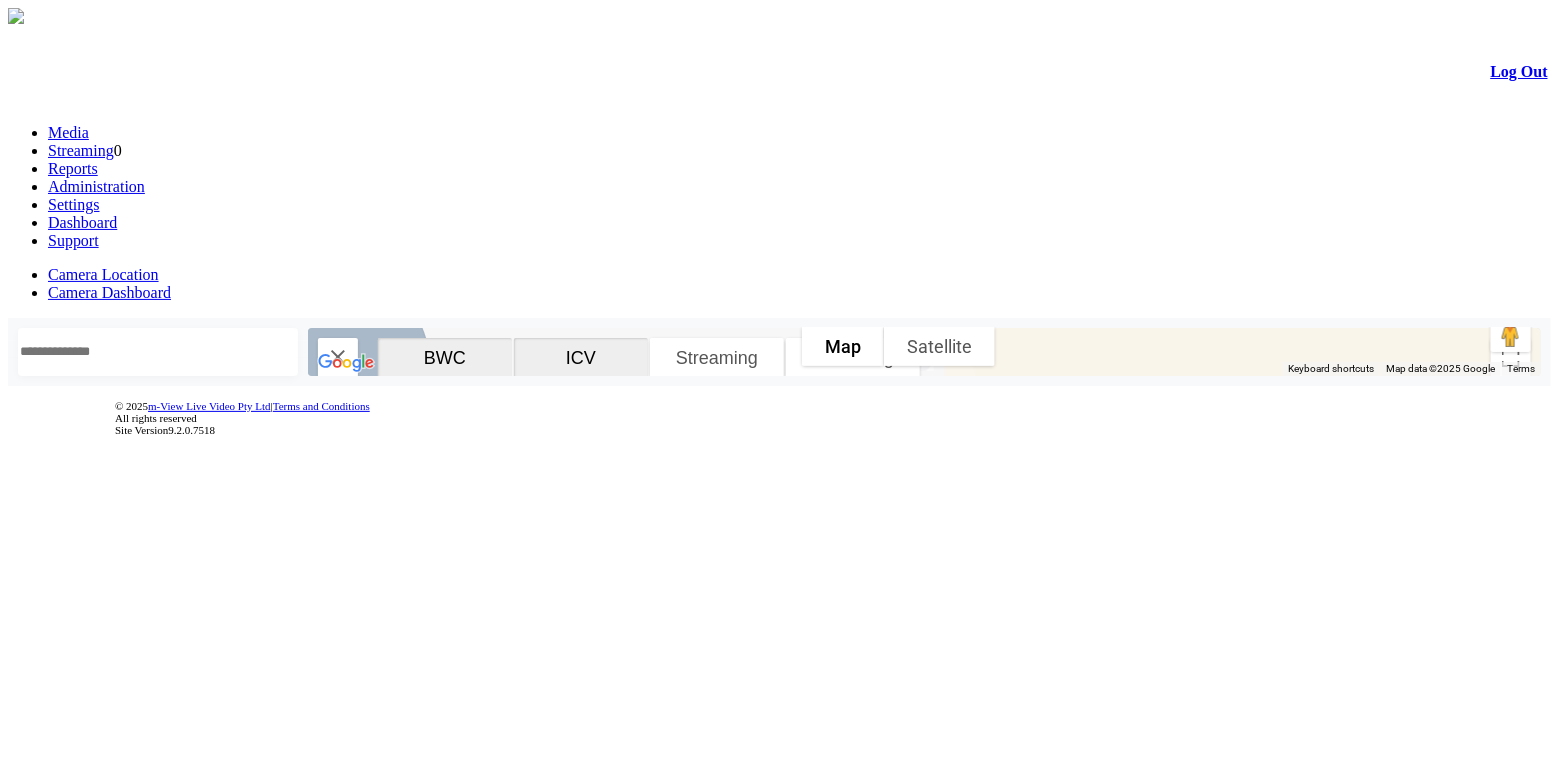 click on "View Stream" 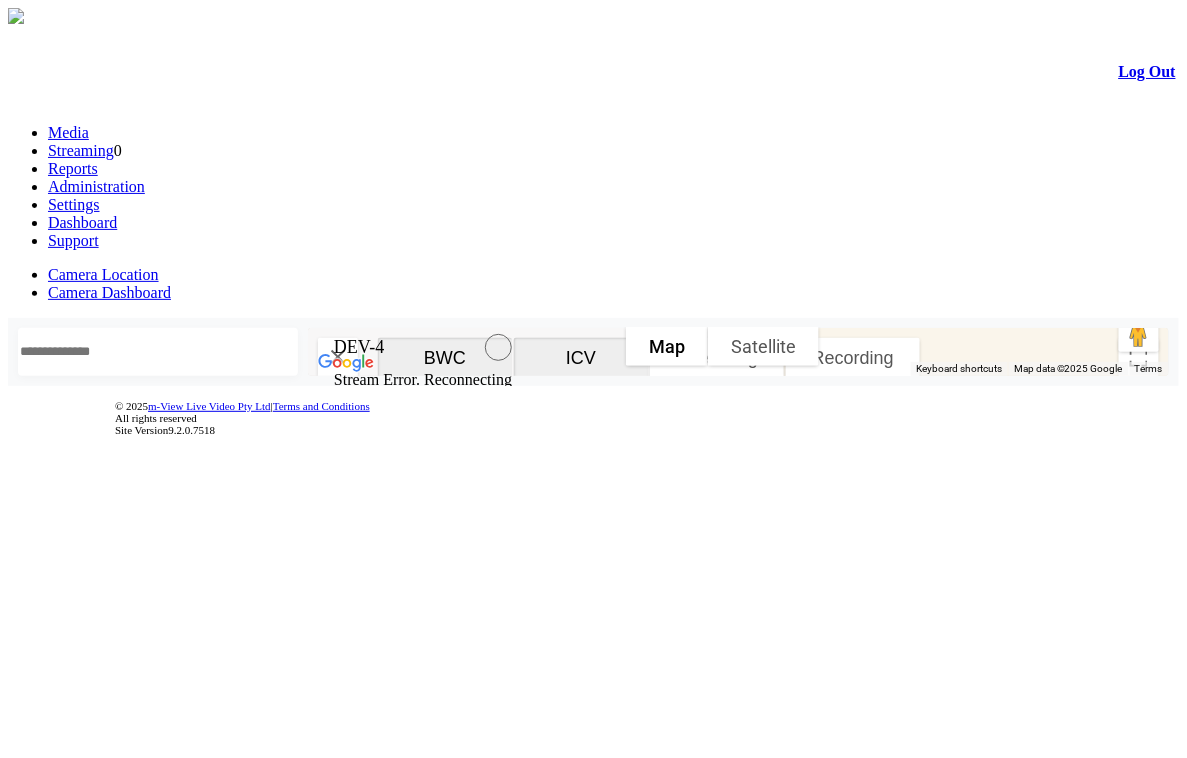 click on "View Stream" 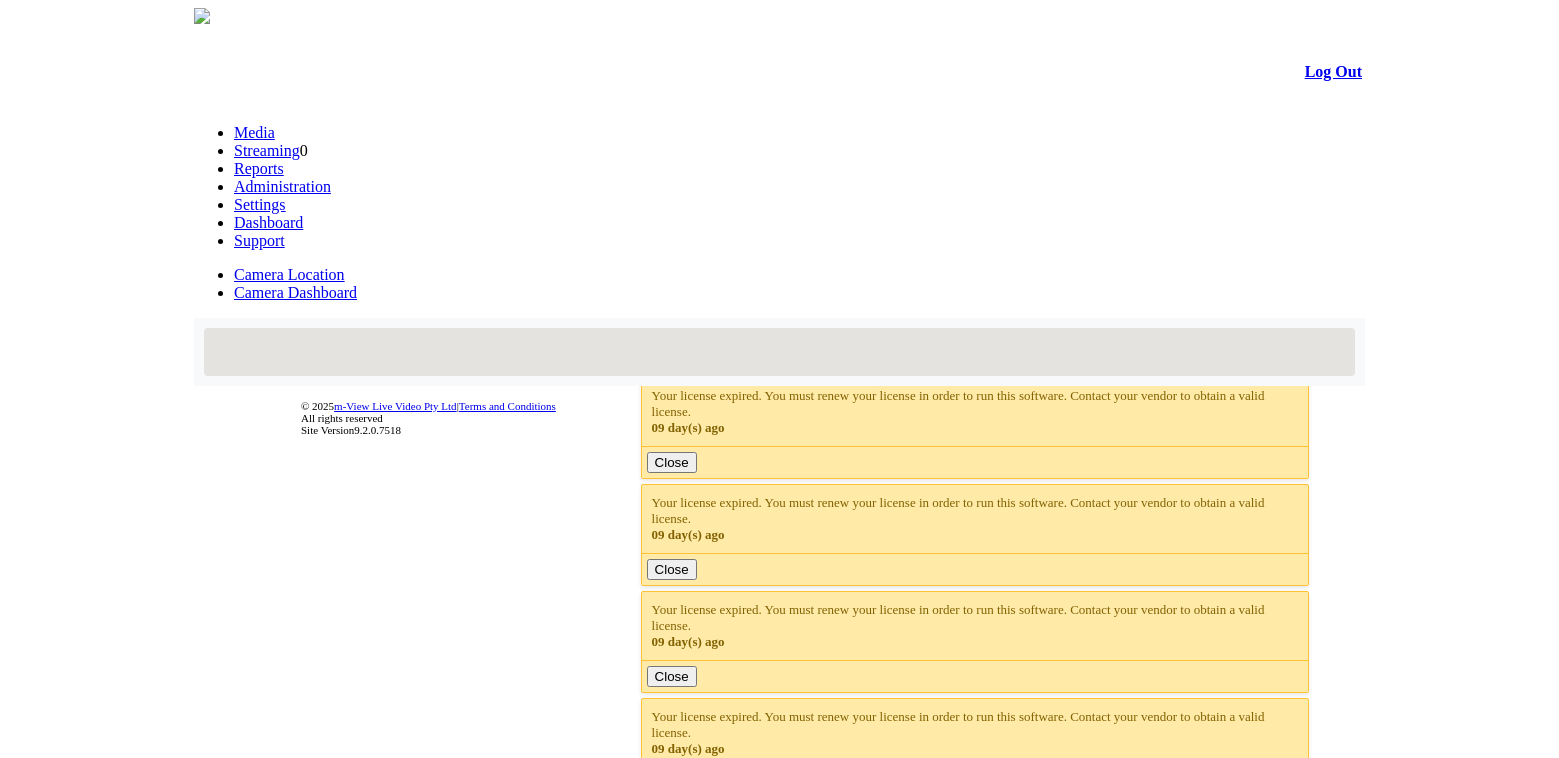 scroll, scrollTop: 0, scrollLeft: 0, axis: both 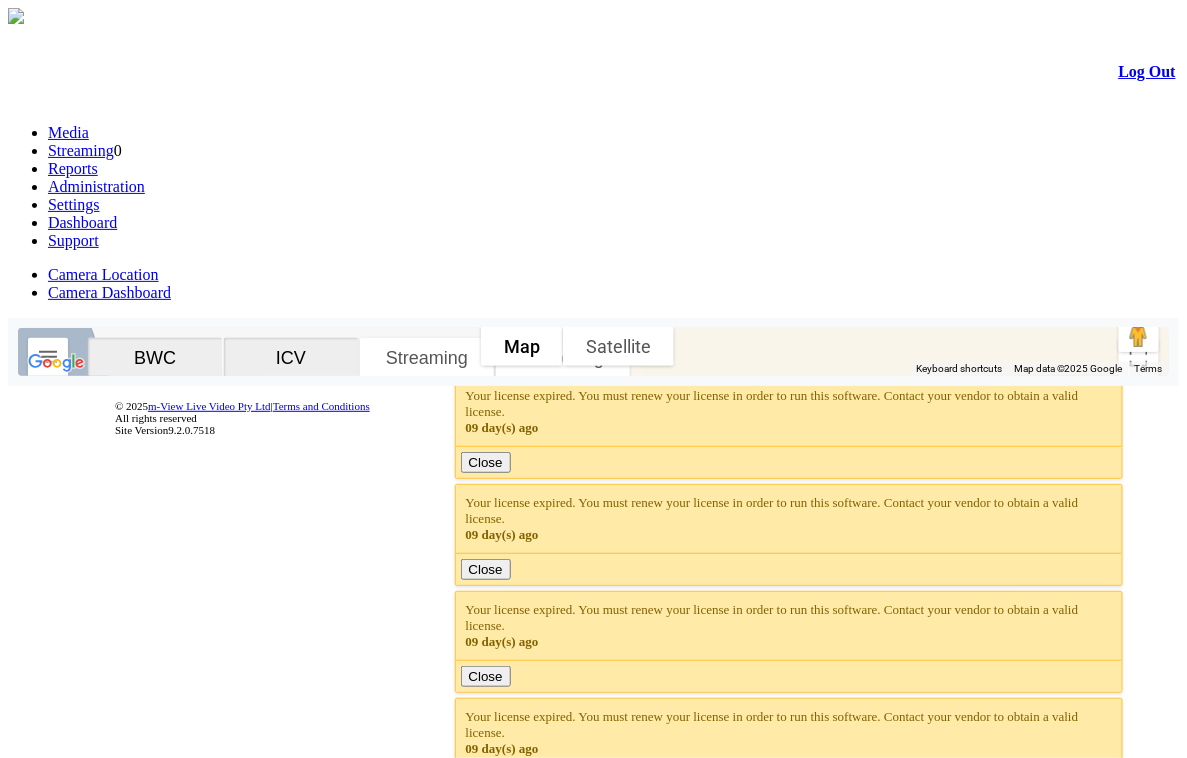 click 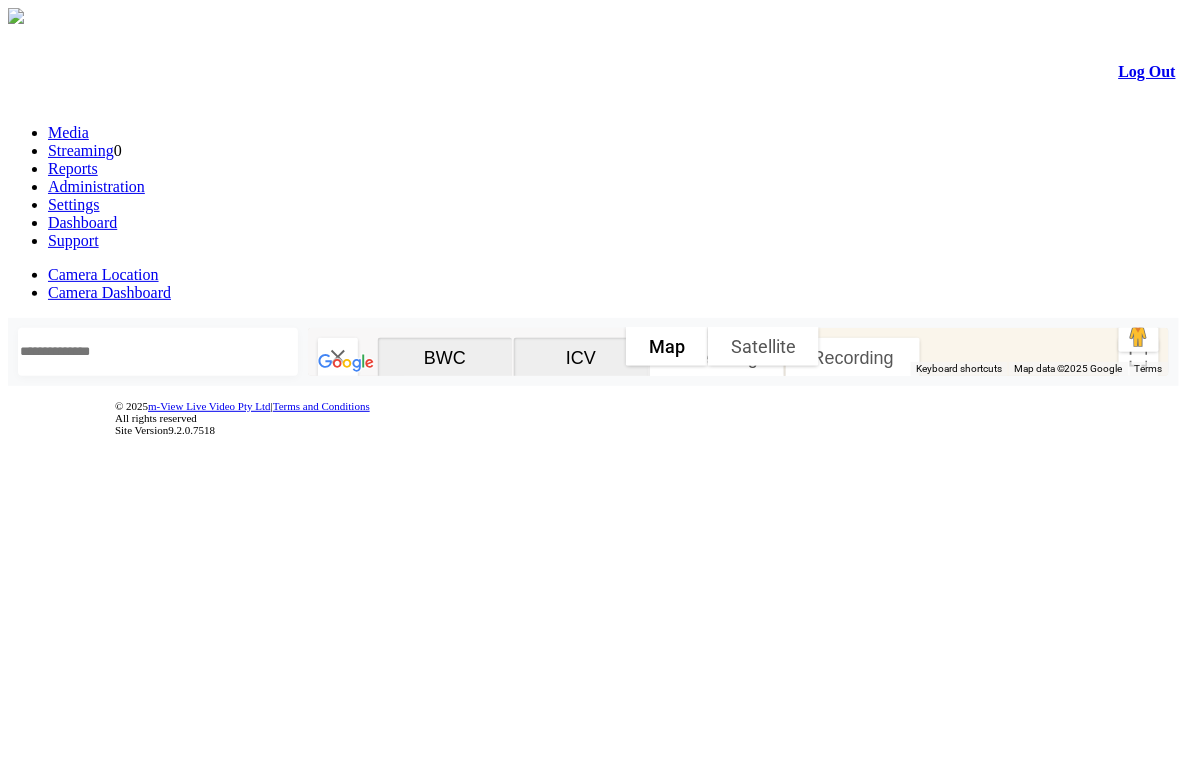 click on "View Stream" 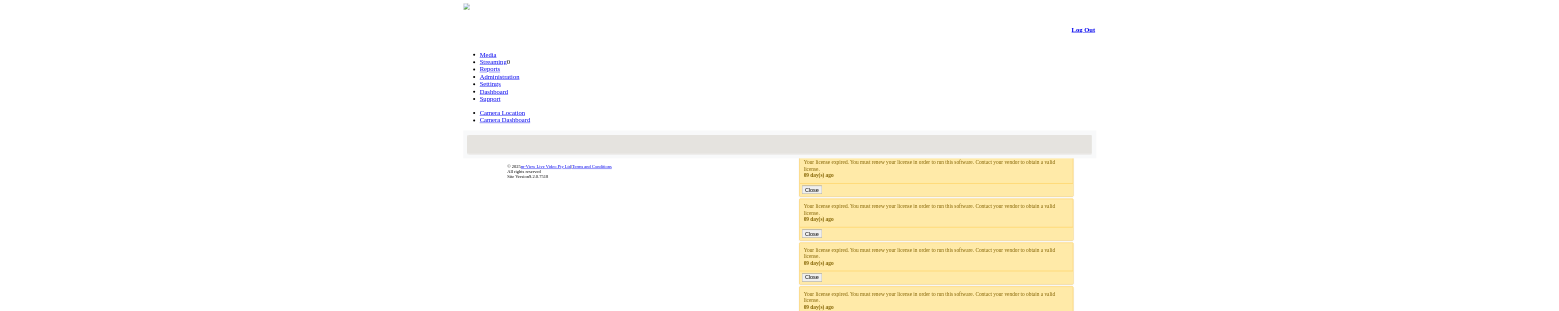 scroll, scrollTop: 0, scrollLeft: 0, axis: both 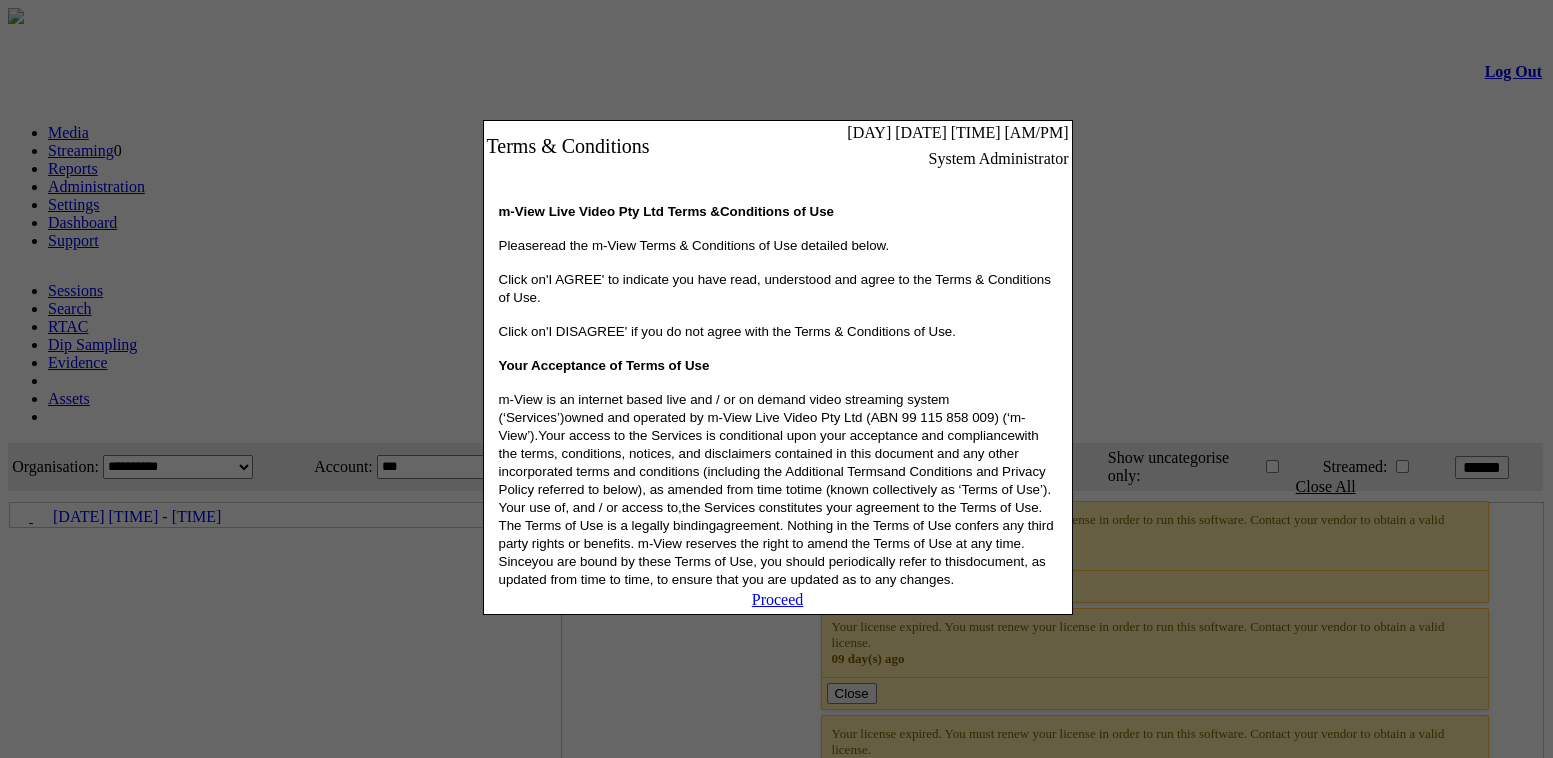 click on "Proceed" at bounding box center (778, 599) 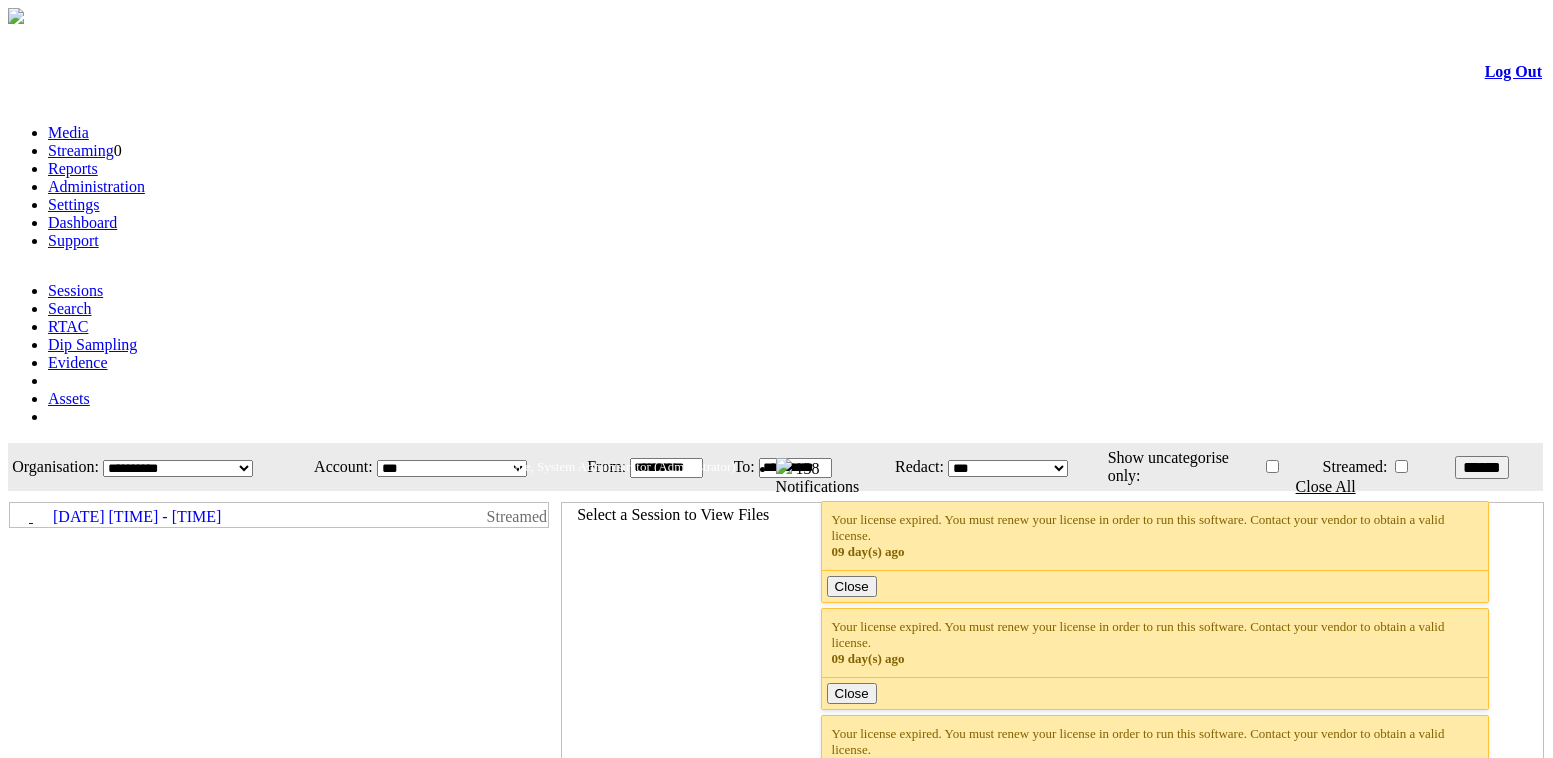 scroll, scrollTop: 0, scrollLeft: 0, axis: both 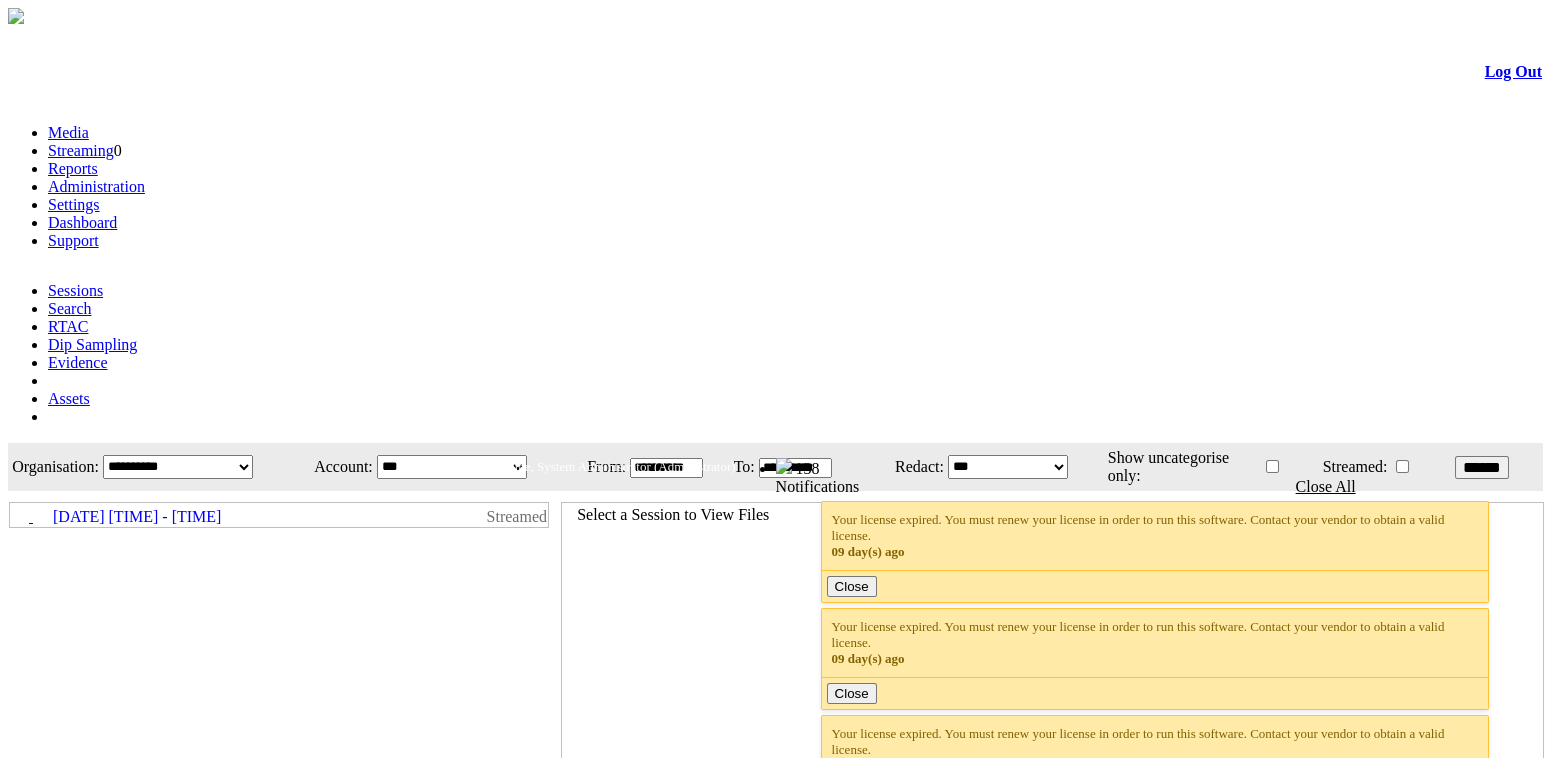 click on "Dashboard" at bounding box center (82, 222) 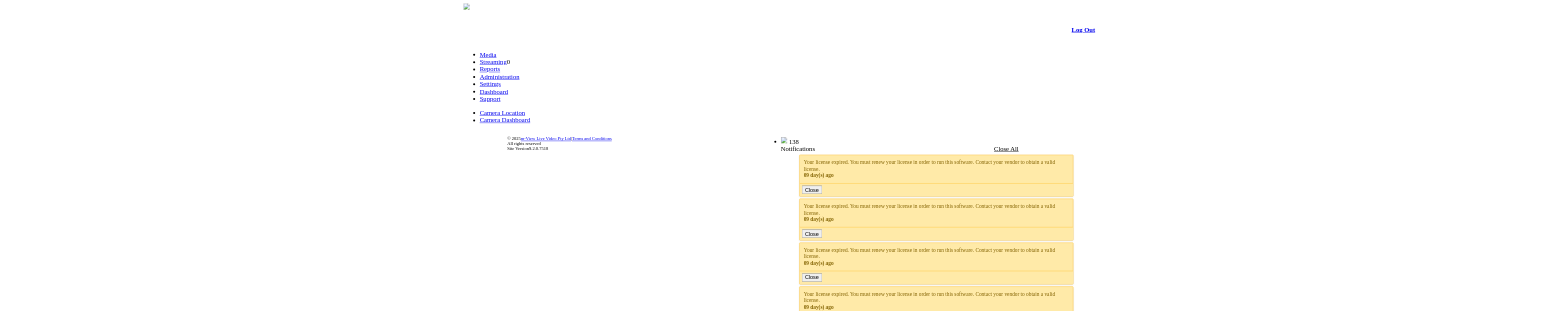 scroll, scrollTop: 0, scrollLeft: 0, axis: both 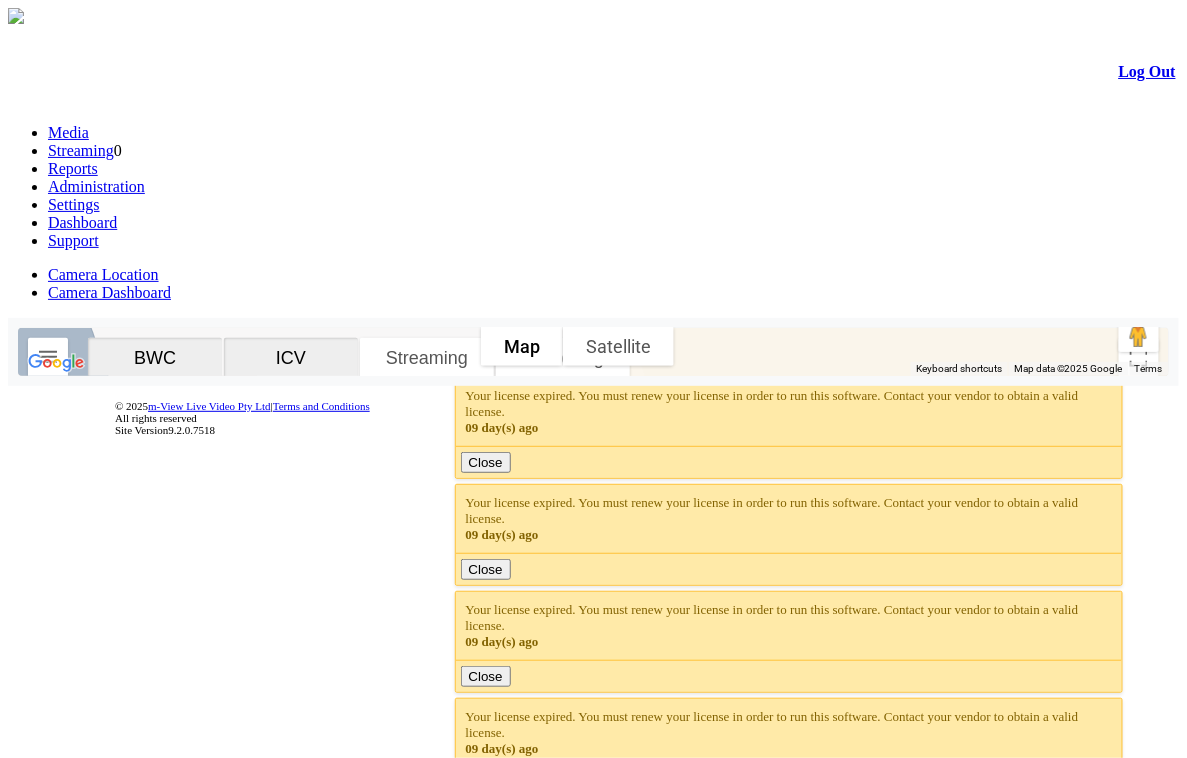 click 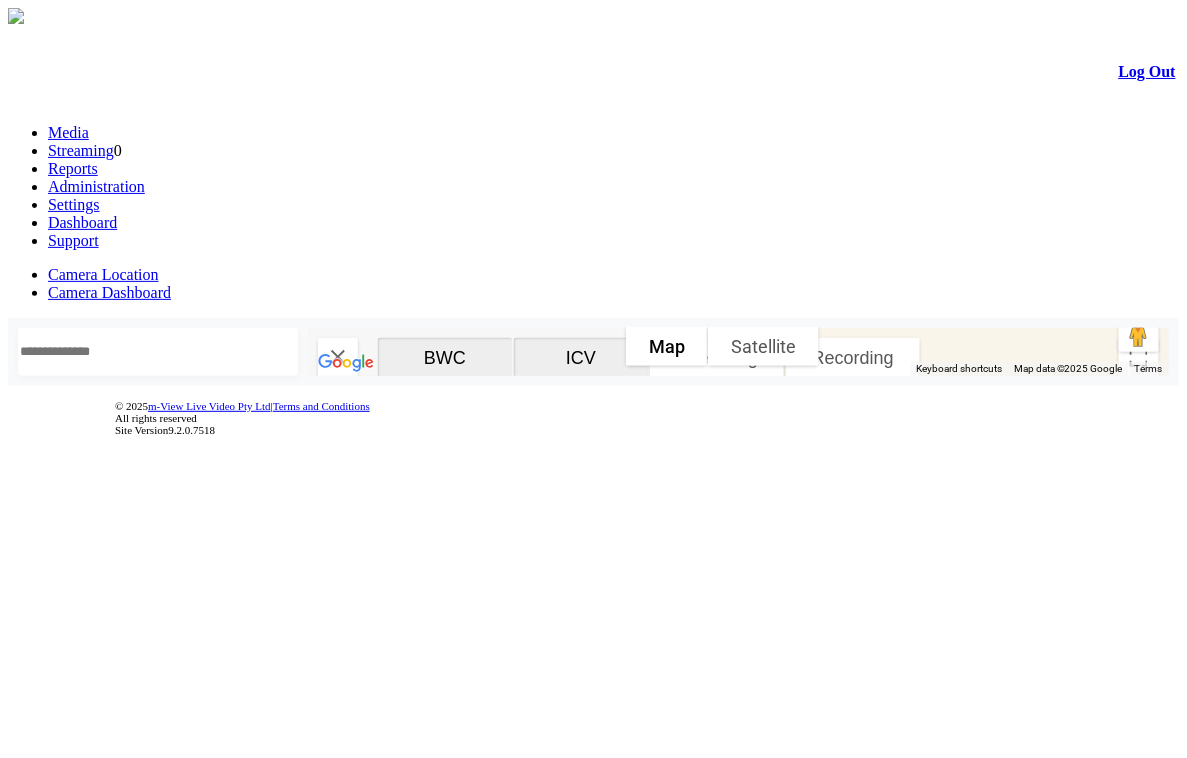 click on "View Stream" 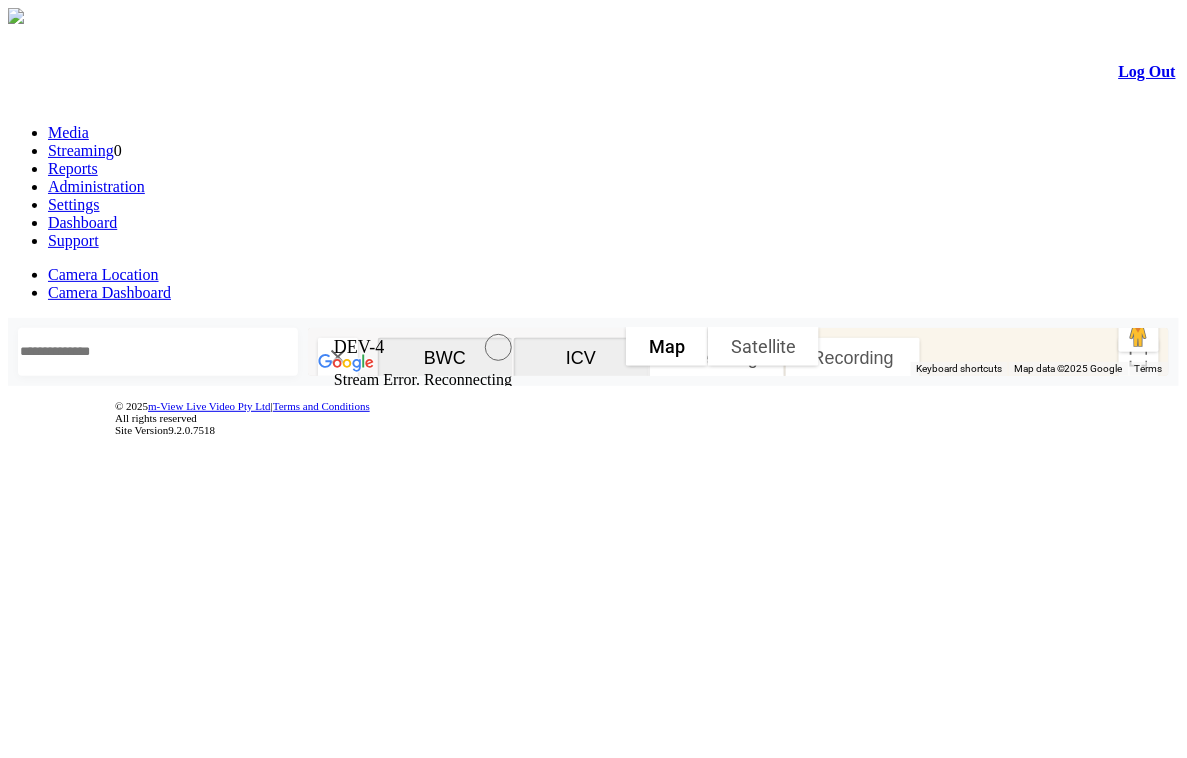 click 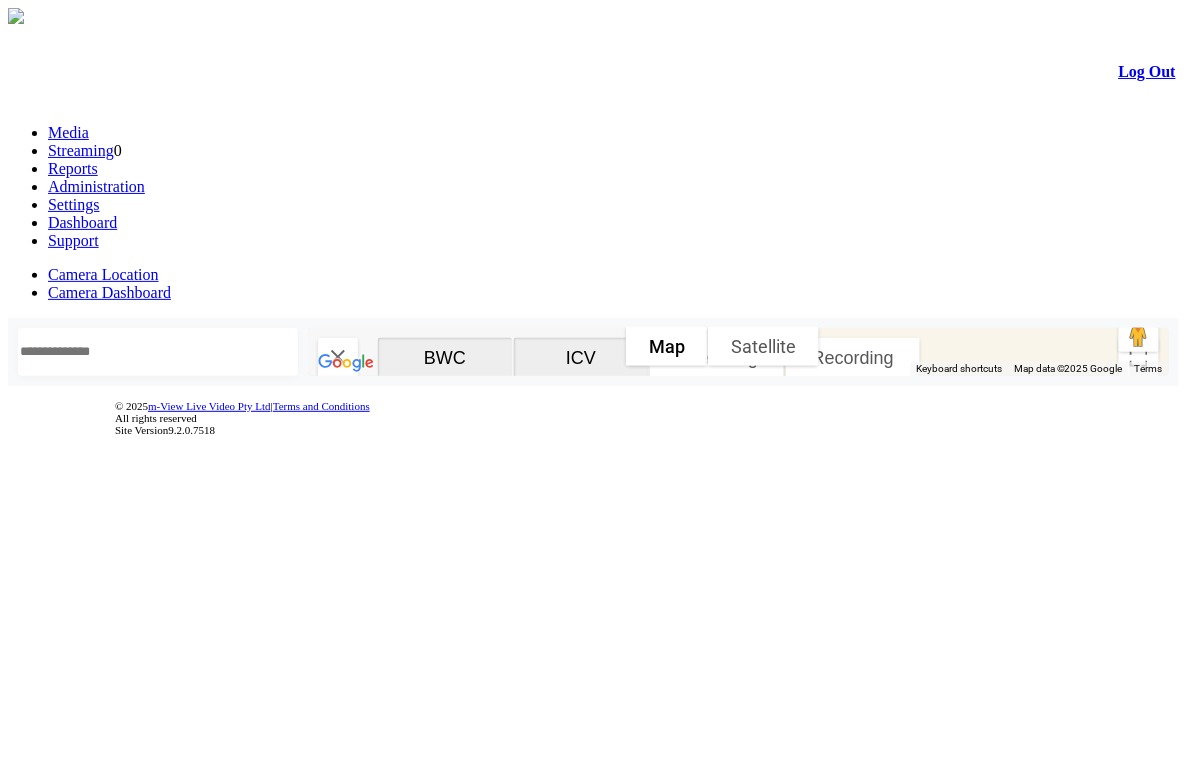 click on "View Stream" 